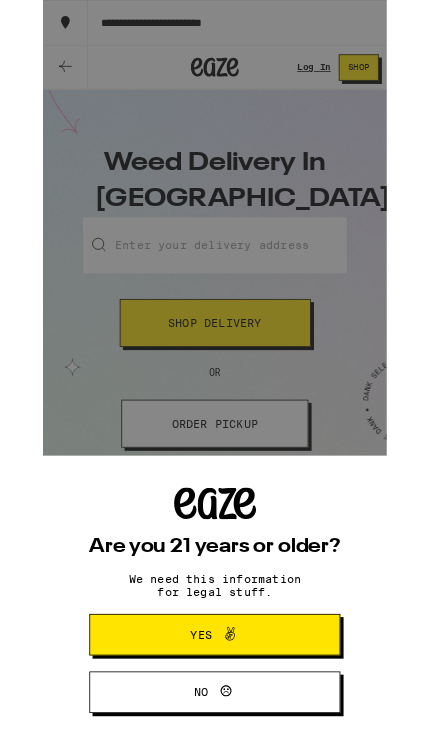 scroll, scrollTop: 0, scrollLeft: 0, axis: both 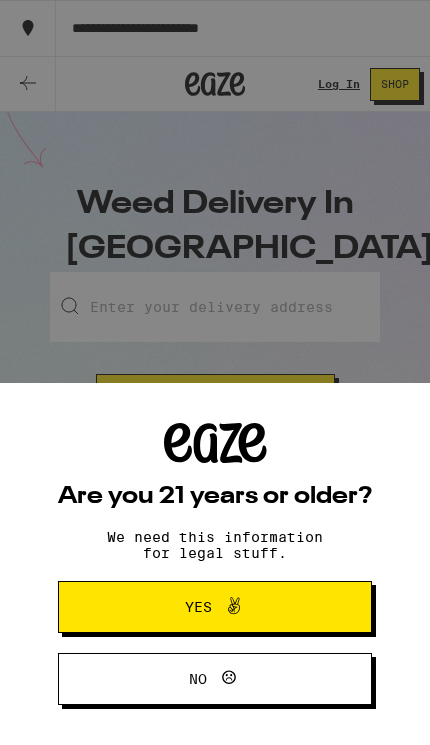 click on "Yes" at bounding box center [215, 607] 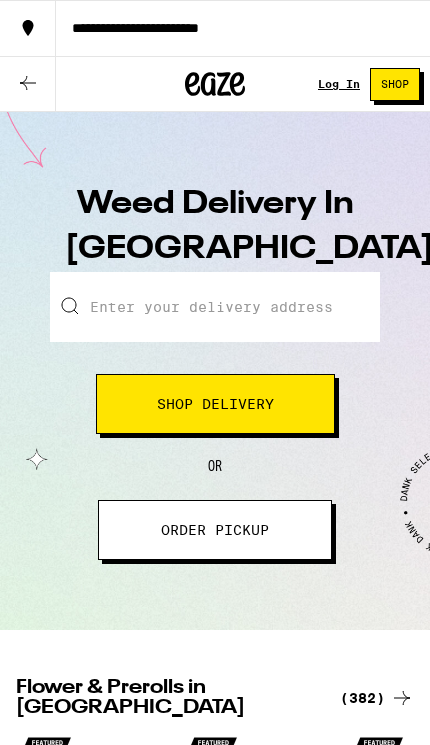 click on "Shop Delivery" at bounding box center (215, 404) 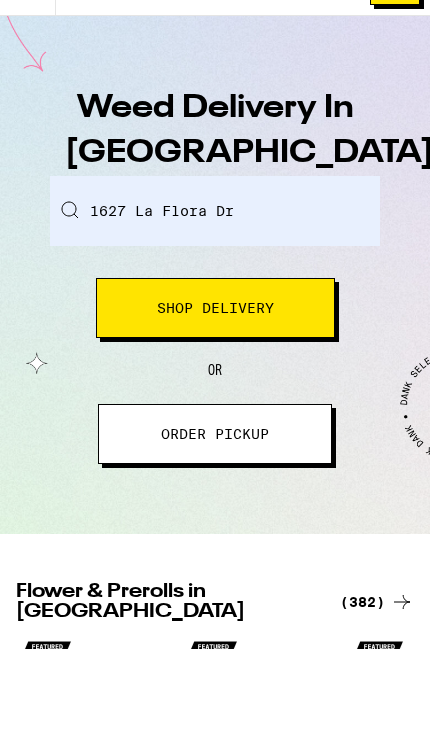 scroll, scrollTop: 96, scrollLeft: 0, axis: vertical 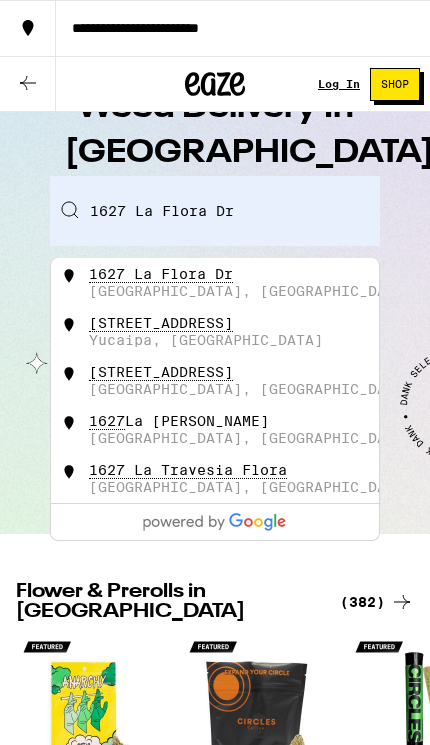 click on "1627 La Flora Dr San Marcos, CA" at bounding box center [243, 282] 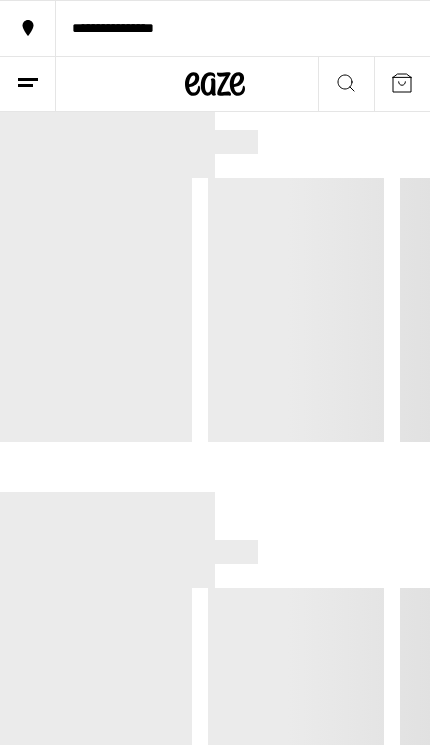 scroll, scrollTop: 0, scrollLeft: 0, axis: both 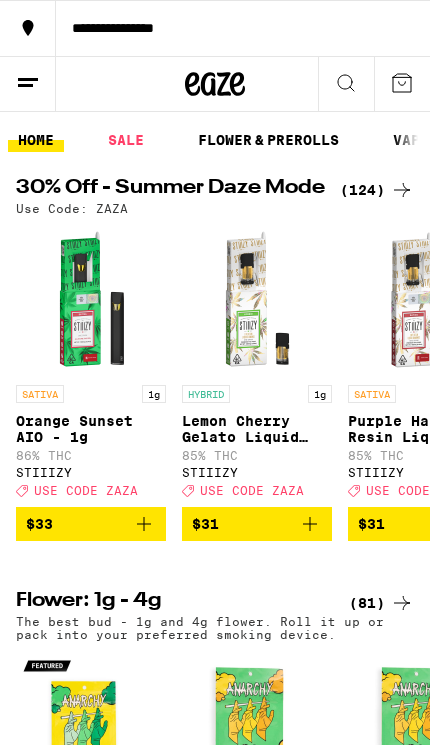click on "**********" at bounding box center [215, 4214] 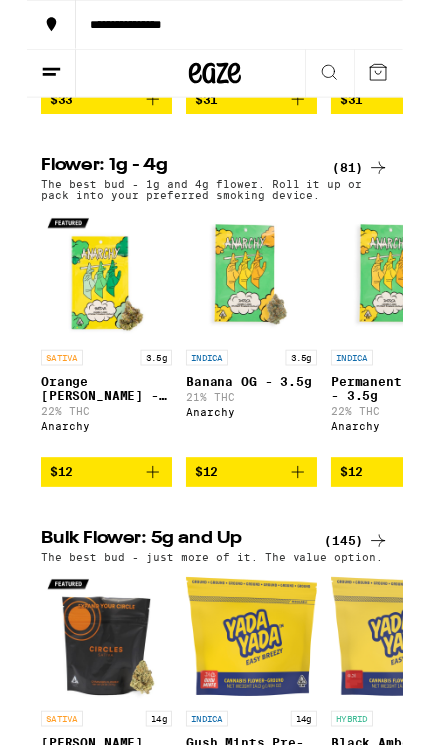 scroll, scrollTop: 413, scrollLeft: 0, axis: vertical 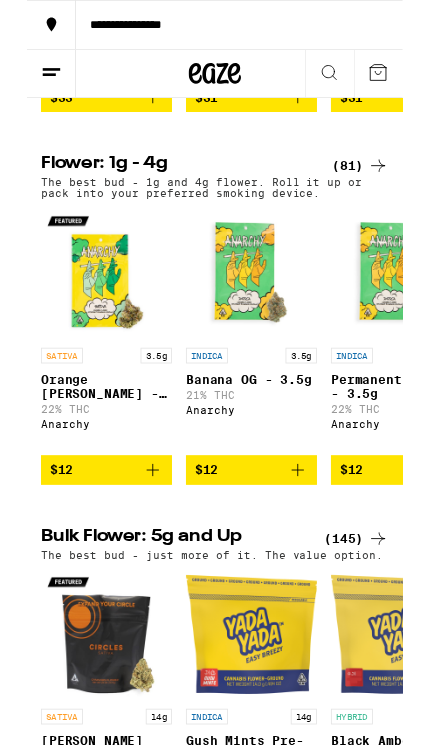 click 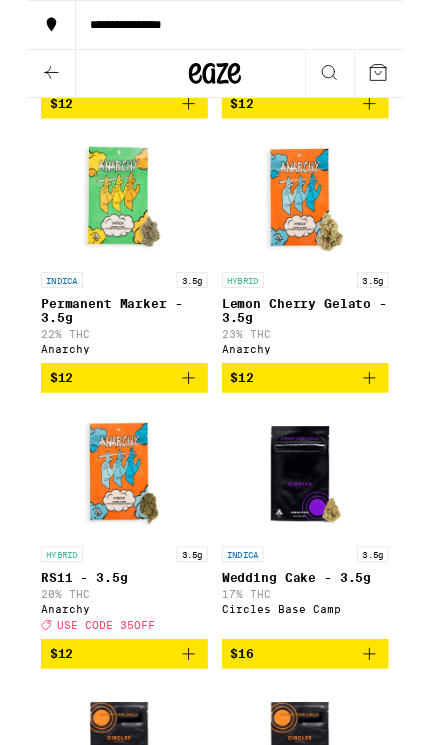 click at bounding box center (319, 227) 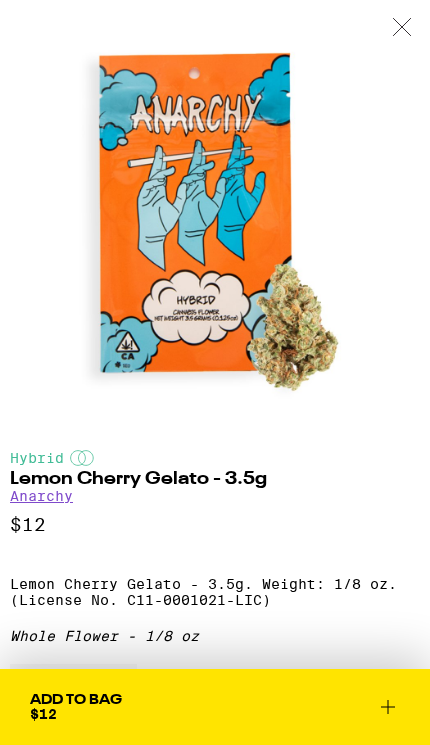 scroll, scrollTop: 0, scrollLeft: 0, axis: both 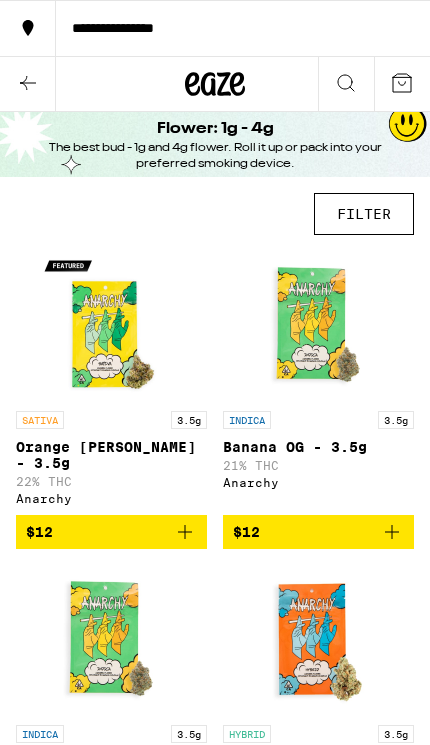 click on "FILTER" at bounding box center [364, 214] 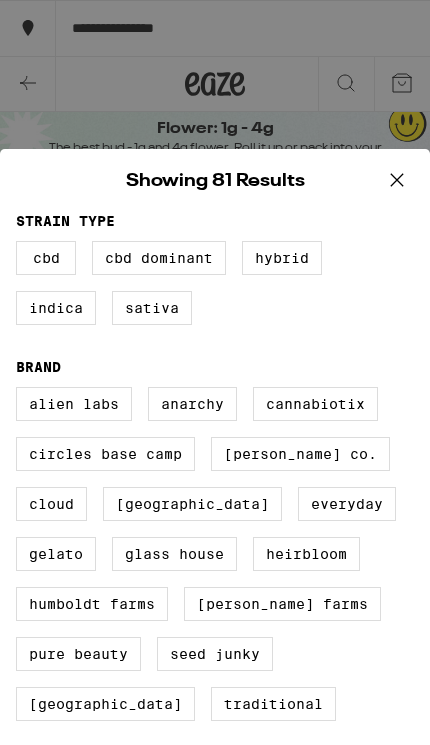 click on "Sativa" at bounding box center (152, 308) 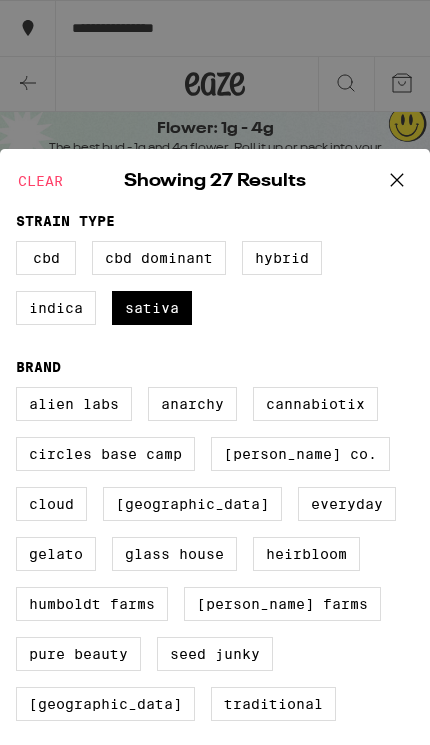 checkbox on "true" 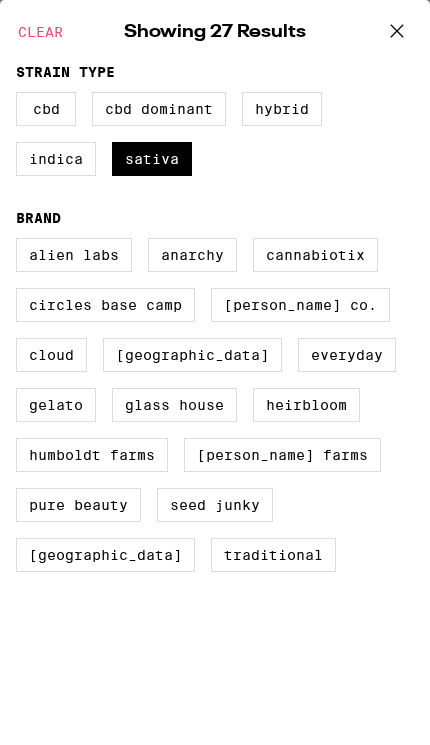 scroll, scrollTop: 149, scrollLeft: 0, axis: vertical 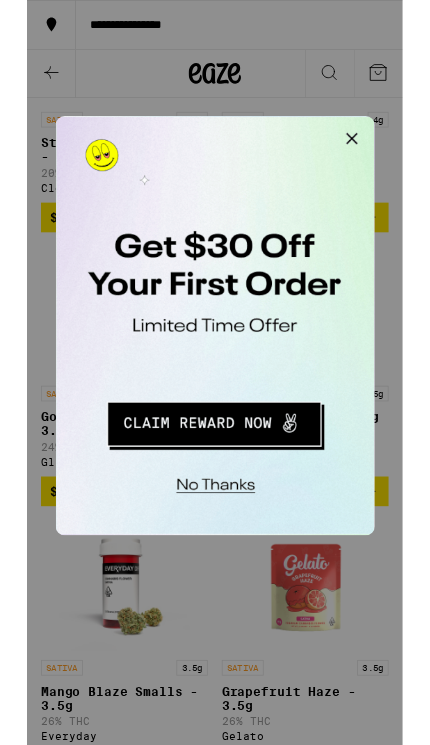 click at bounding box center (309, 136) 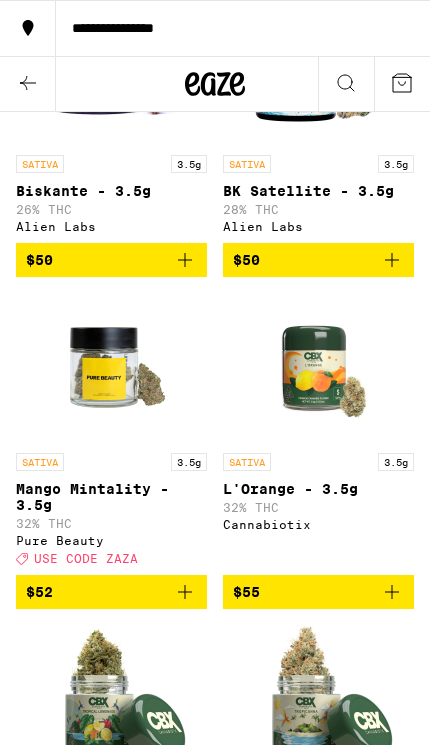 scroll, scrollTop: 3366, scrollLeft: 0, axis: vertical 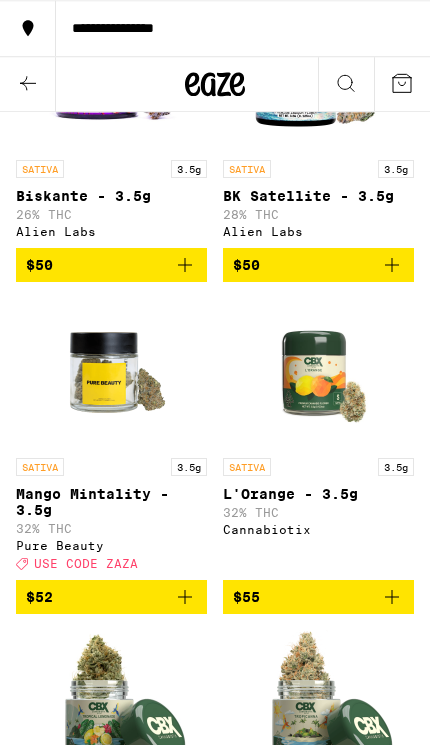 click at bounding box center (319, 75) 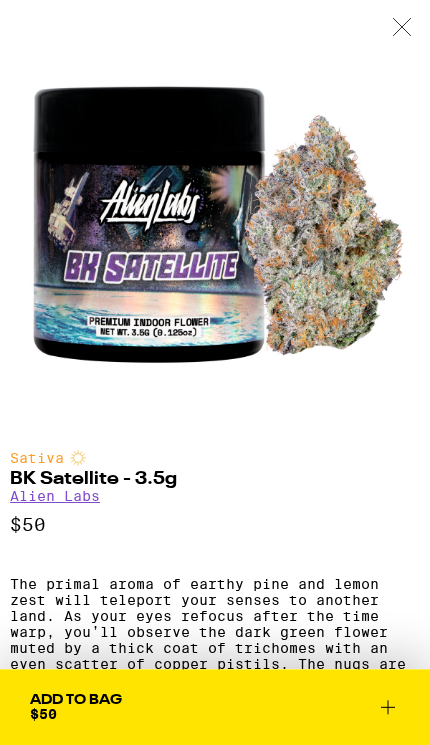 scroll, scrollTop: 3366, scrollLeft: 0, axis: vertical 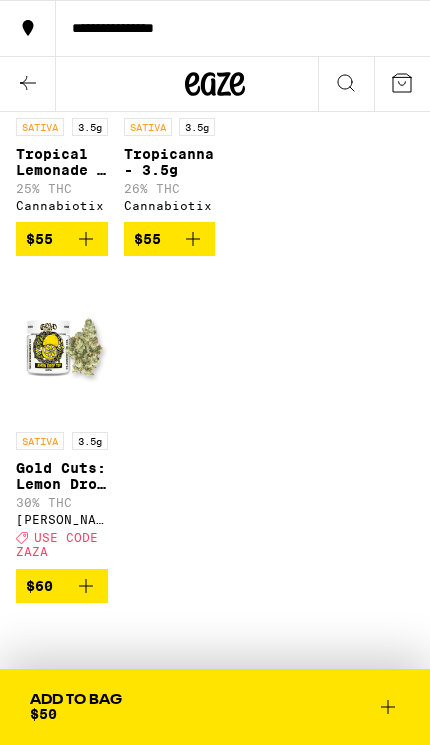 click on "Tropicanna - 3.5g" at bounding box center (170, 162) 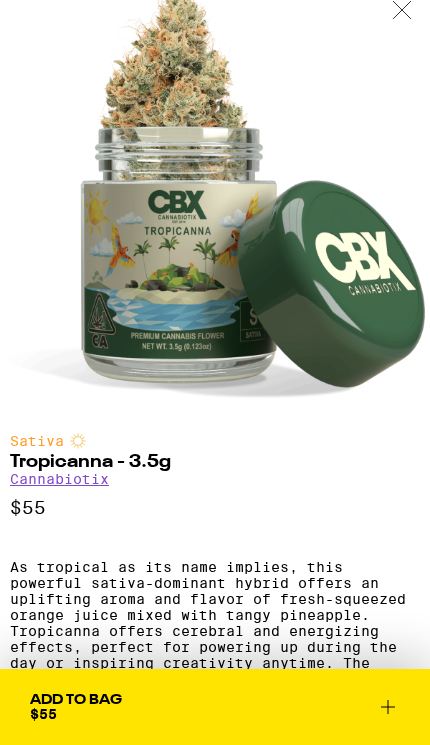 scroll, scrollTop: 0, scrollLeft: 0, axis: both 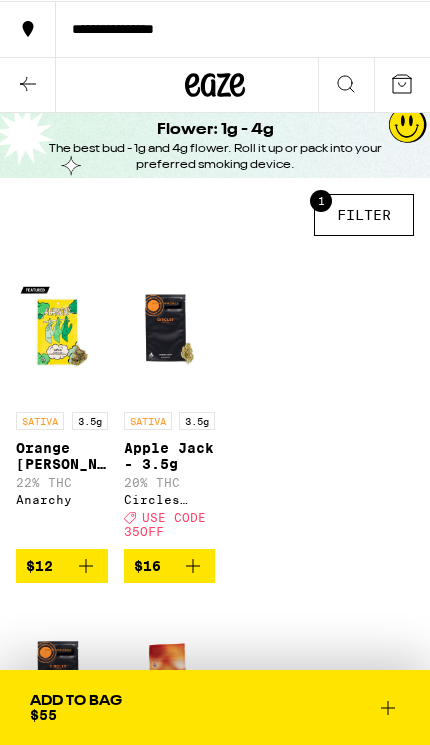 click on "1 FILTER" at bounding box center [364, 214] 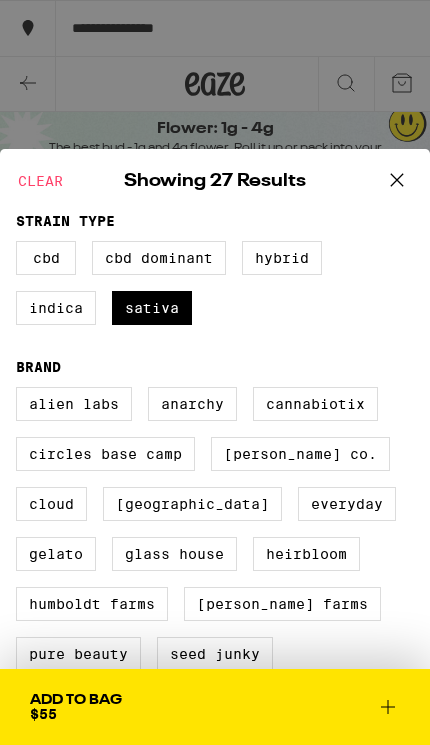 click on "Hybrid" at bounding box center (282, 258) 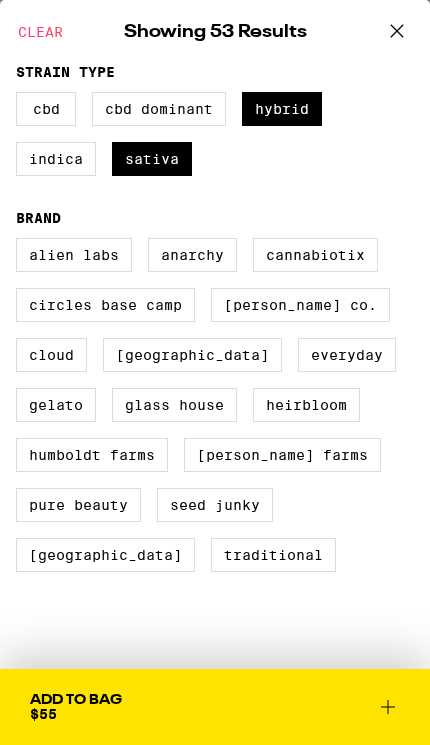 scroll, scrollTop: 149, scrollLeft: 0, axis: vertical 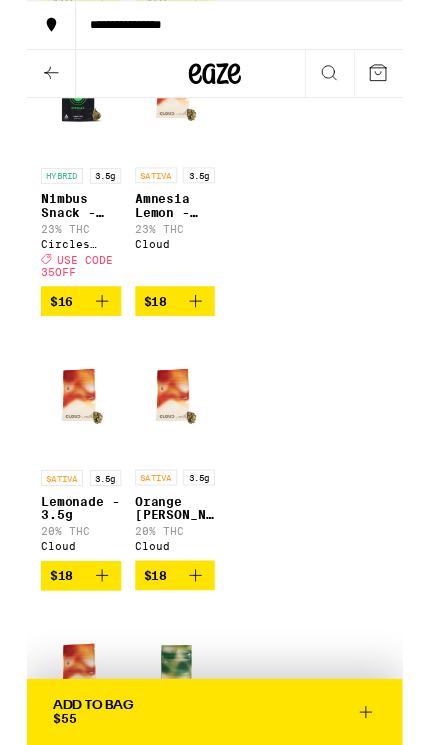 click on "Amnesia Lemon - 3.5g" at bounding box center [170, 236] 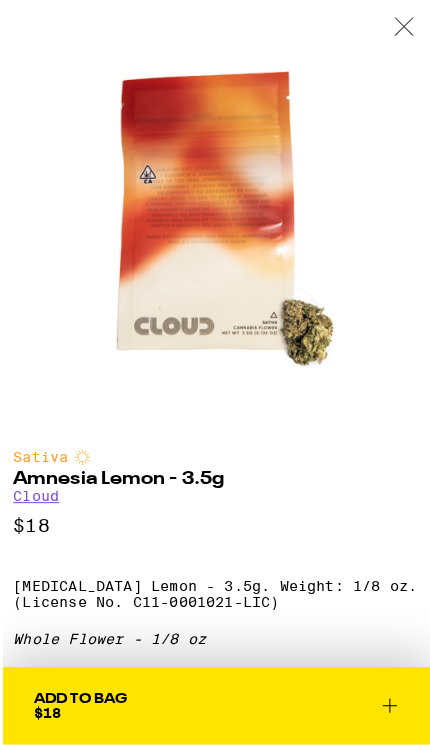 scroll, scrollTop: 1206, scrollLeft: 0, axis: vertical 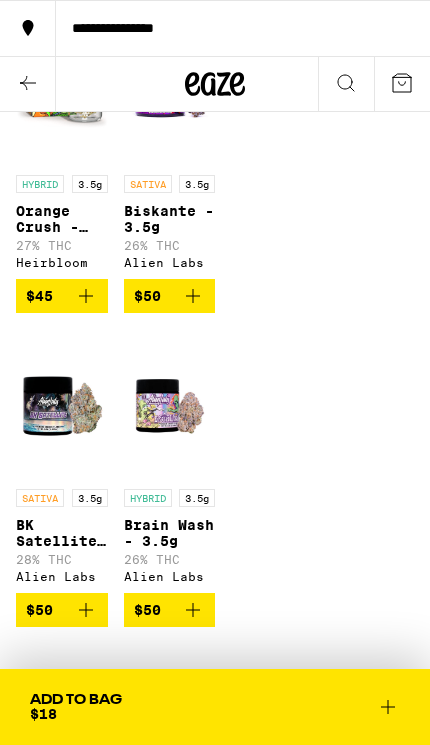 click on "Add To Bag $18" at bounding box center (314, -1399) 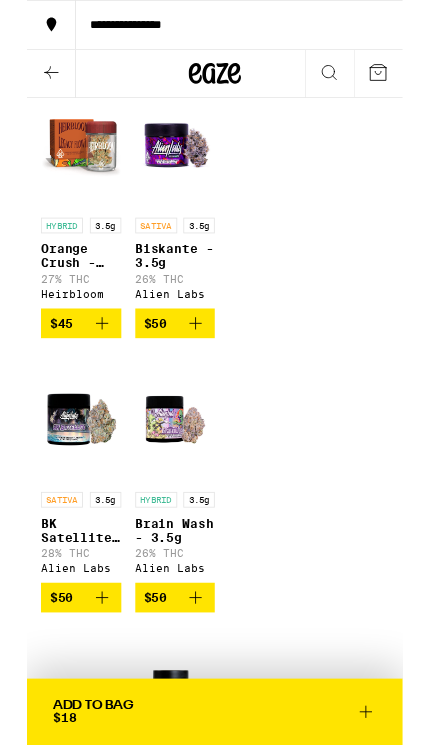 click on "Orange Crush - 3.5g" at bounding box center (62, 293) 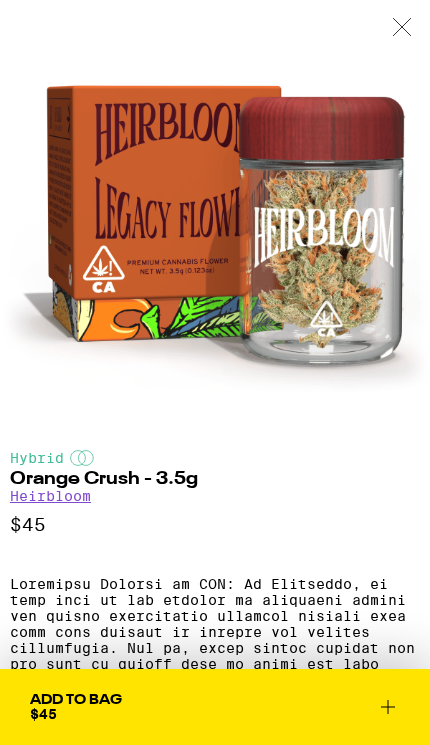 scroll, scrollTop: -4, scrollLeft: 0, axis: vertical 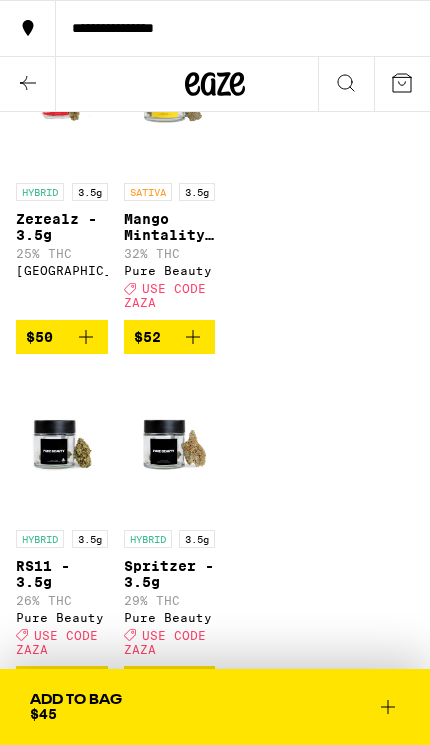 click on "Brain Wash - 3.5g" at bounding box center [170, -87] 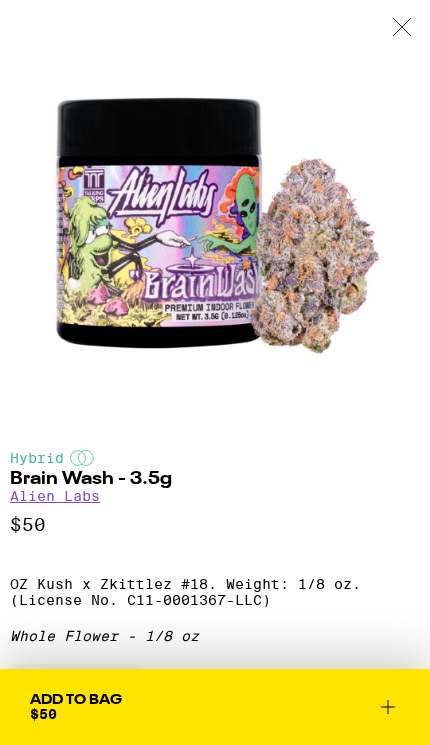 scroll, scrollTop: -3, scrollLeft: 0, axis: vertical 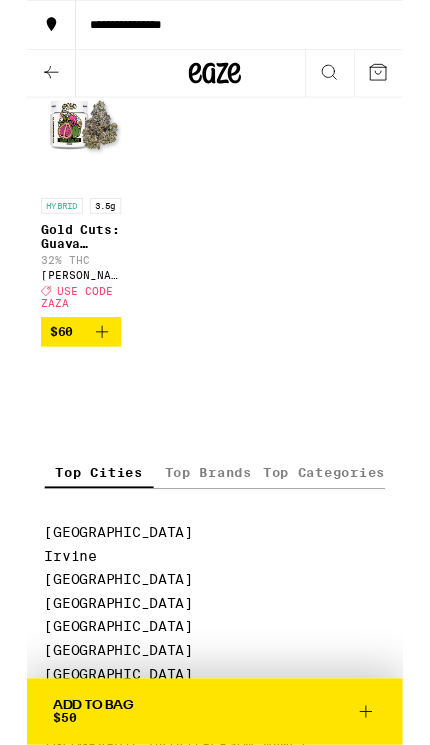 click on "Gold Cuts: Lemon Drop Top - 3.5g" at bounding box center [62, -76] 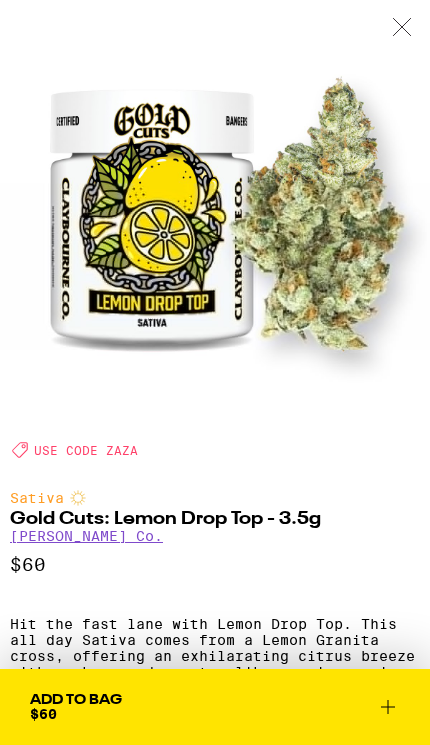 scroll, scrollTop: 0, scrollLeft: 0, axis: both 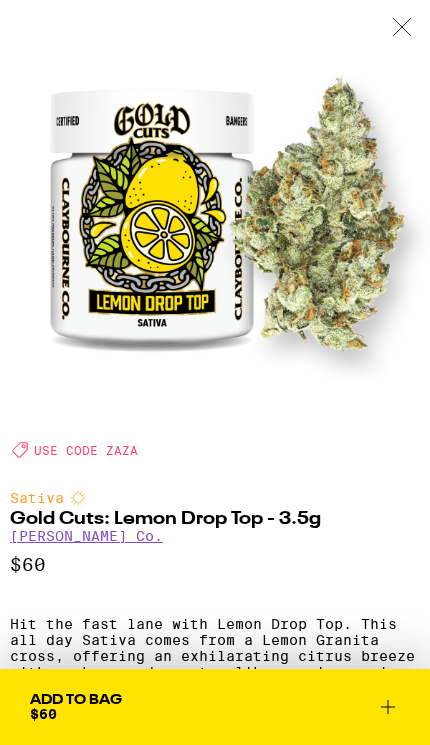 click at bounding box center (402, 28) 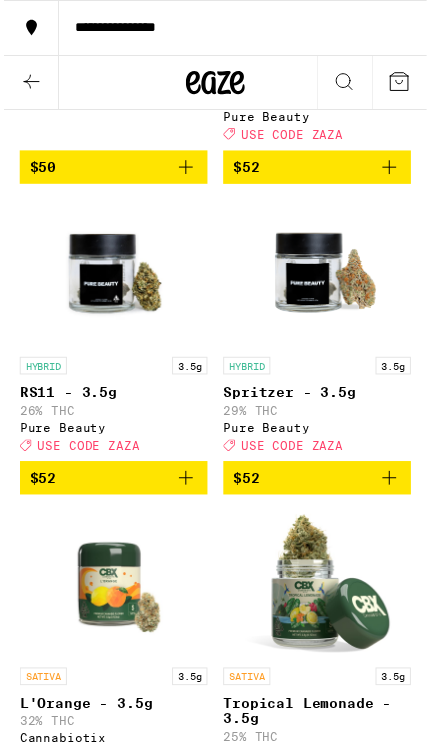 scroll, scrollTop: 6646, scrollLeft: 0, axis: vertical 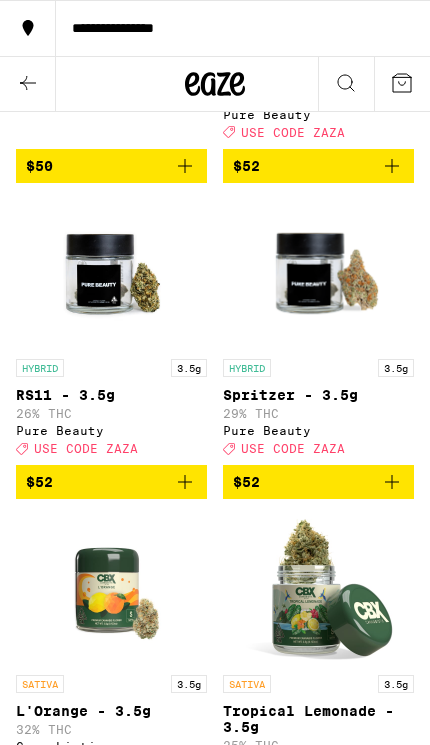click 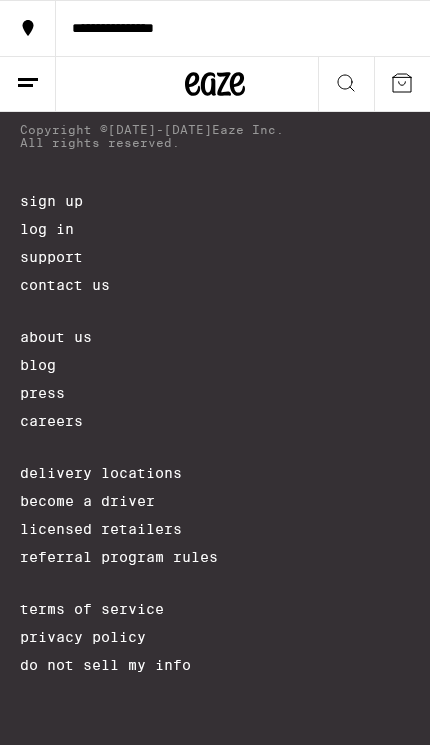 scroll, scrollTop: 0, scrollLeft: 0, axis: both 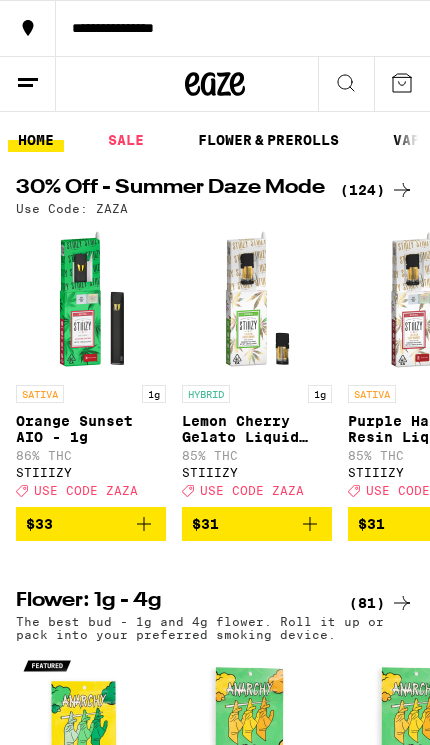 click on "FLOWER & PREROLLS" at bounding box center (268, 140) 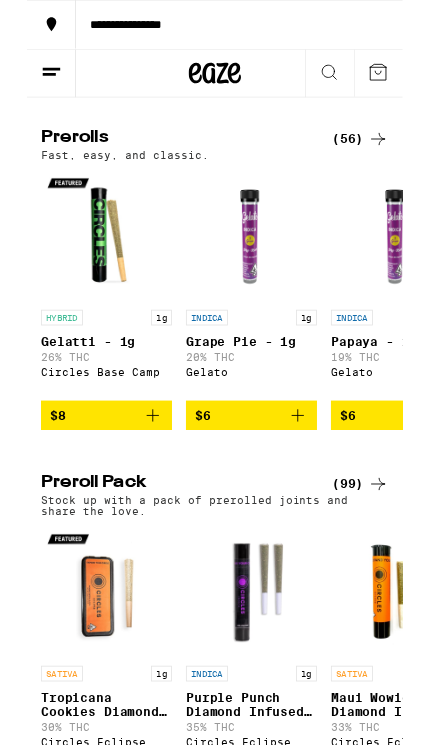 scroll, scrollTop: 923, scrollLeft: 0, axis: vertical 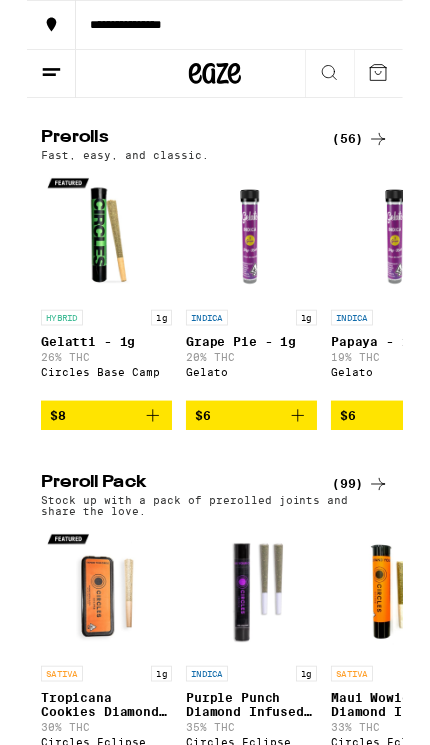 click 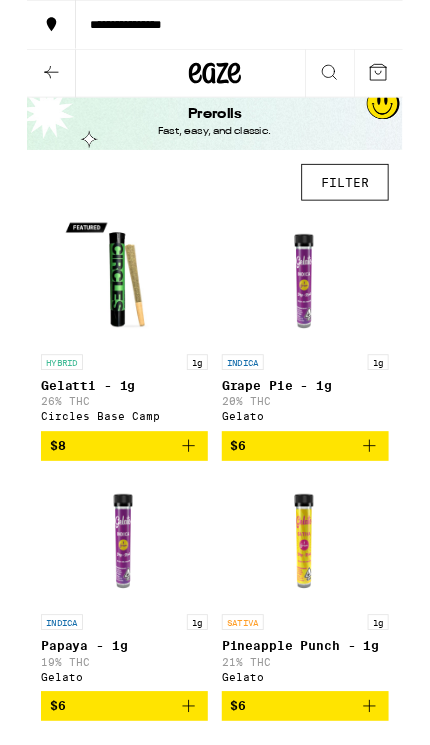 scroll, scrollTop: 12, scrollLeft: 0, axis: vertical 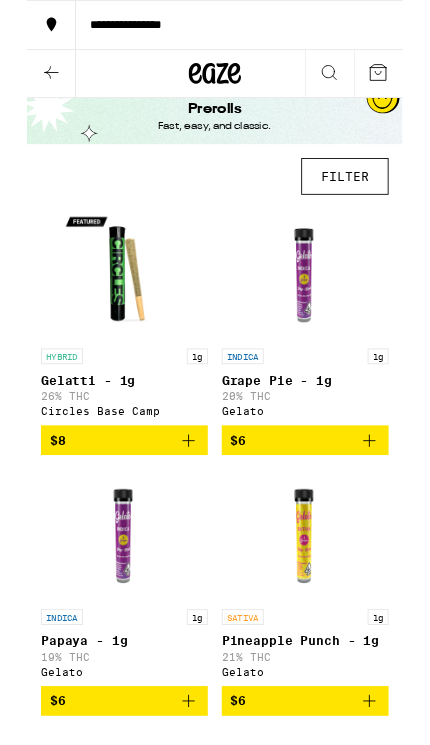 click on "FILTER" at bounding box center (364, 202) 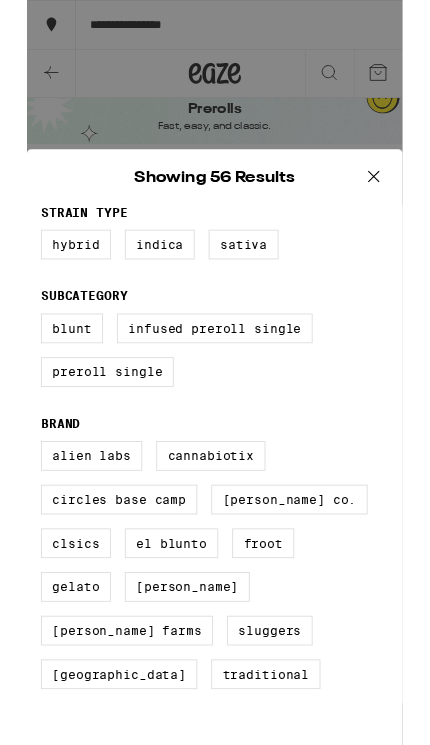 click on "Sativa" at bounding box center [248, 280] 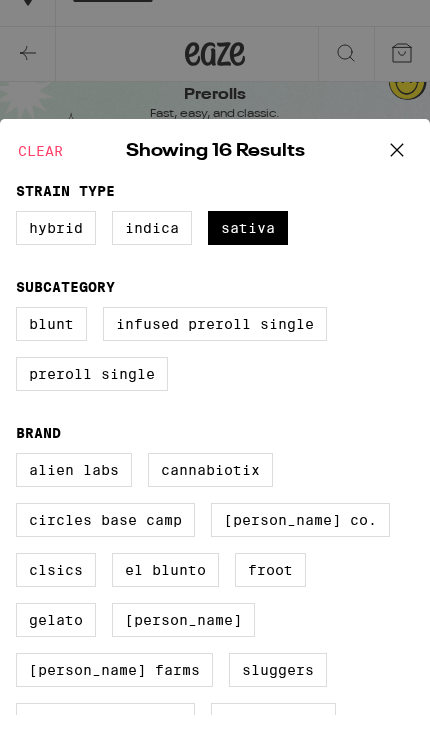 click 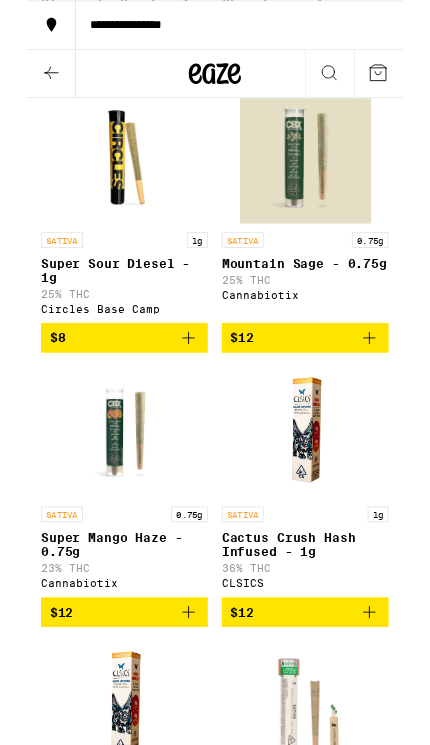 scroll, scrollTop: 448, scrollLeft: 0, axis: vertical 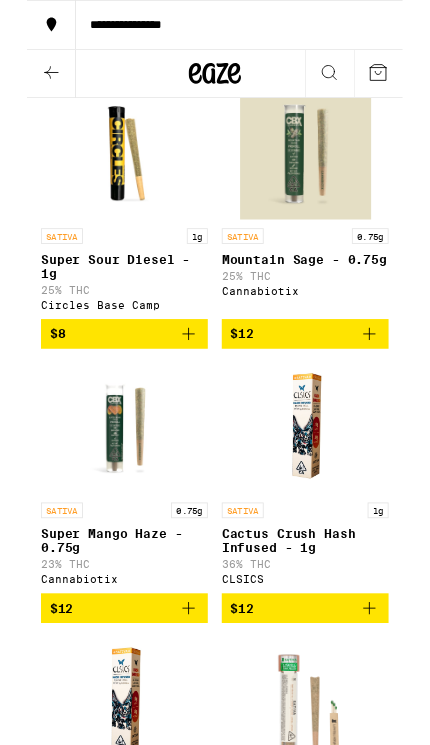 click 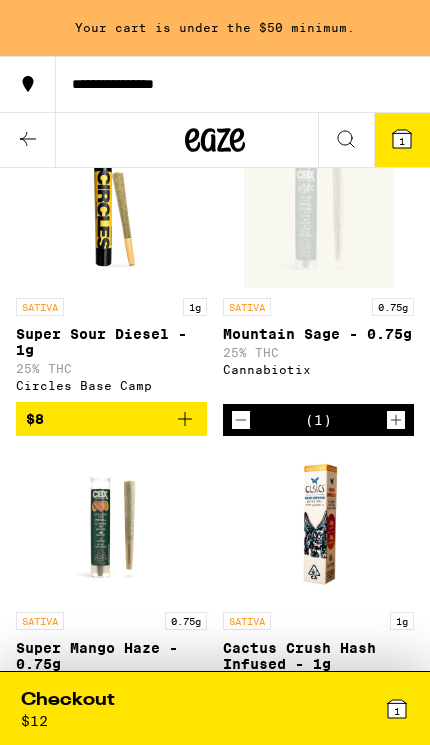 scroll, scrollTop: 0, scrollLeft: 0, axis: both 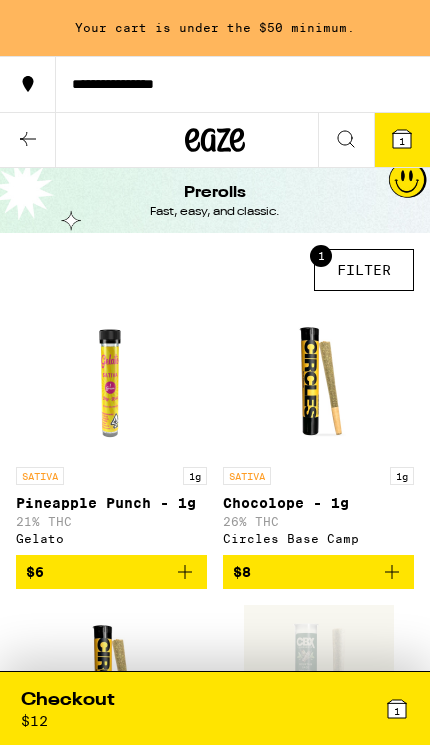 click 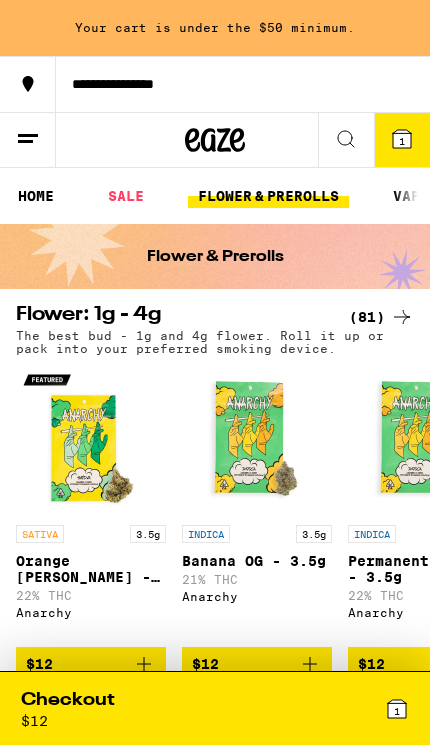 scroll, scrollTop: 0, scrollLeft: 0, axis: both 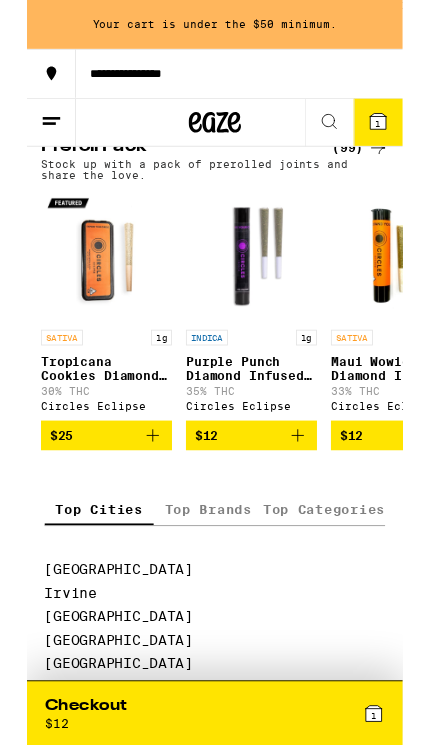click 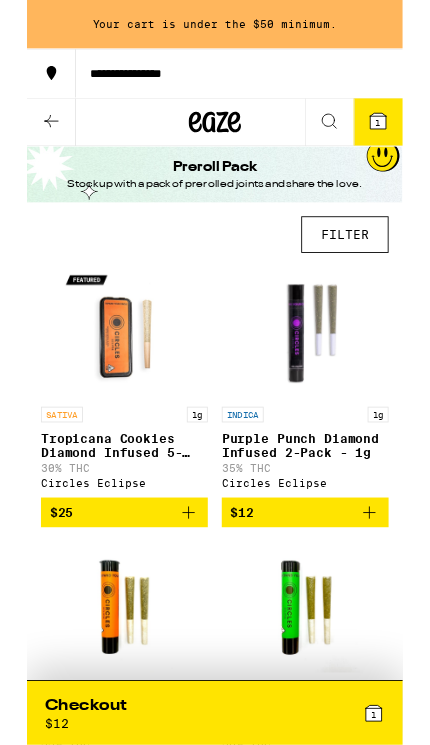 scroll, scrollTop: 2, scrollLeft: 0, axis: vertical 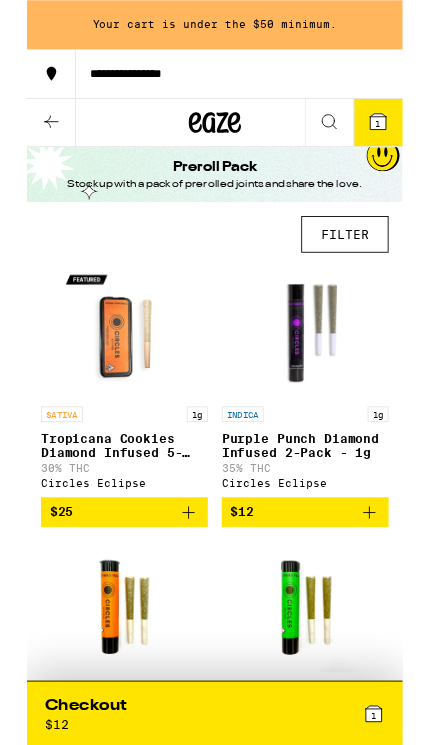 click on "FILTER" at bounding box center (364, 268) 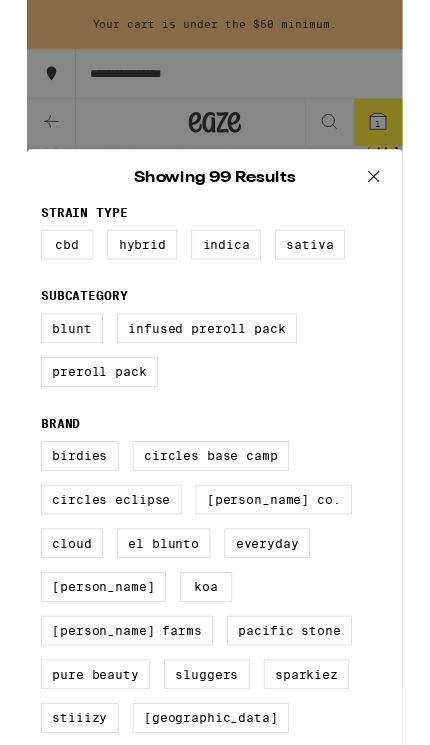 click on "Sativa" at bounding box center [324, 280] 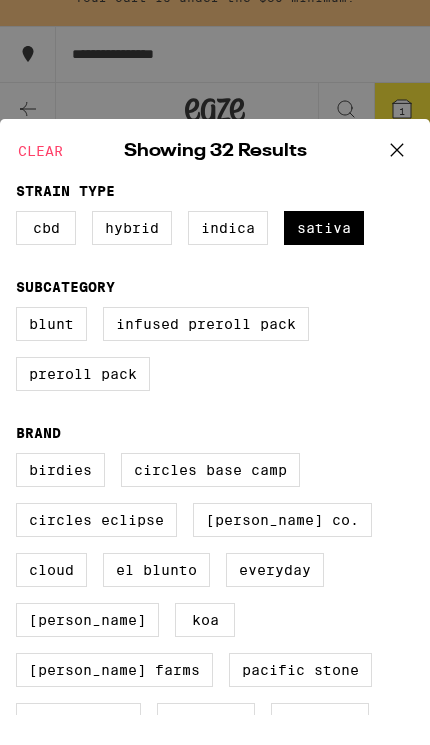click 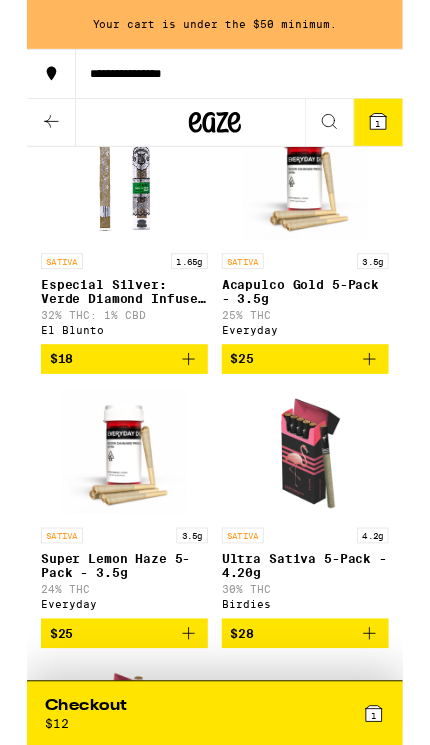 scroll, scrollTop: 805, scrollLeft: 0, axis: vertical 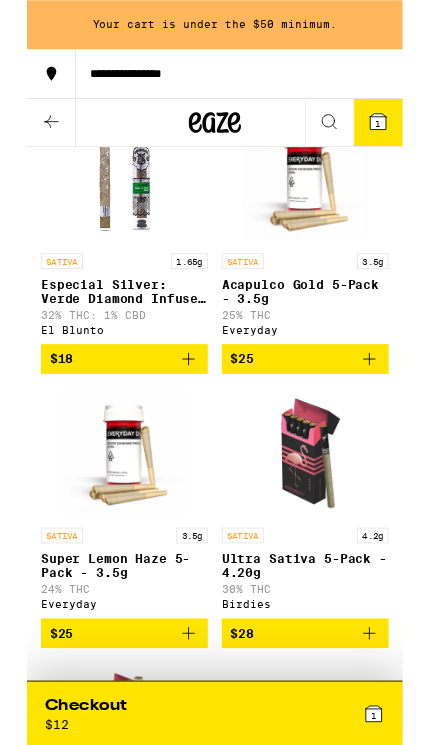 click 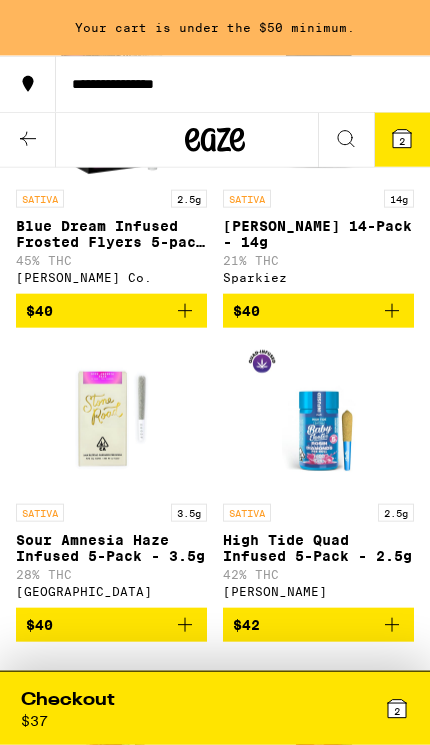 scroll, scrollTop: 3608, scrollLeft: 0, axis: vertical 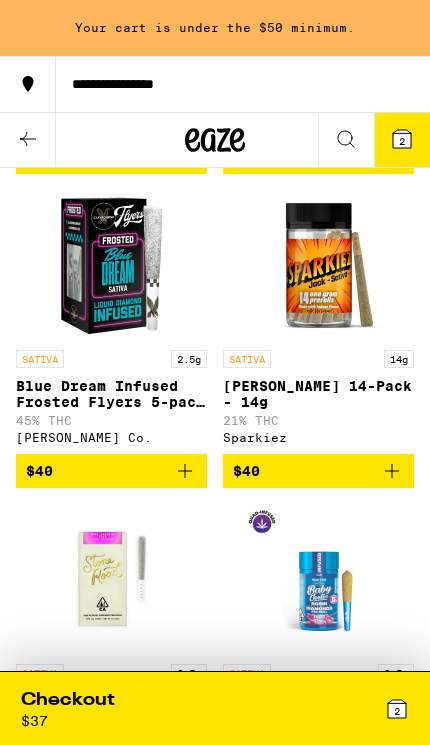 click 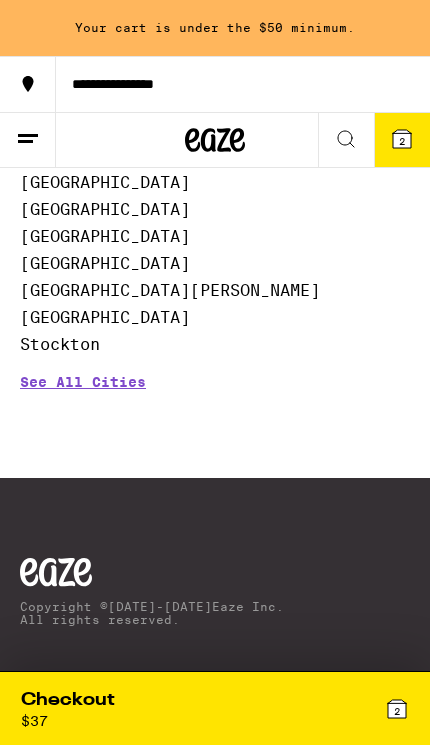 scroll, scrollTop: 0, scrollLeft: 0, axis: both 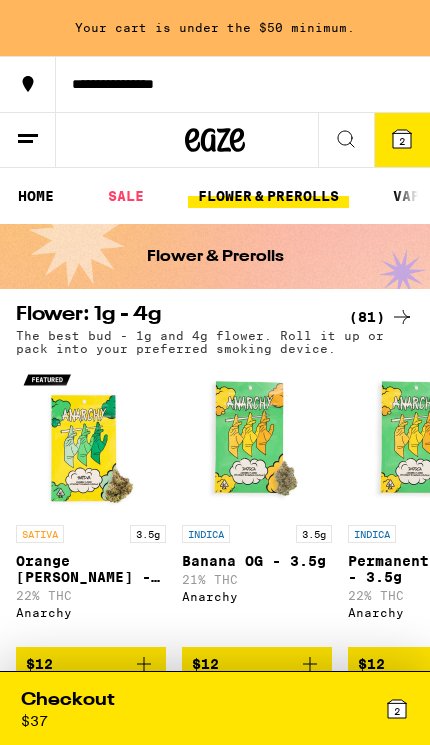 click 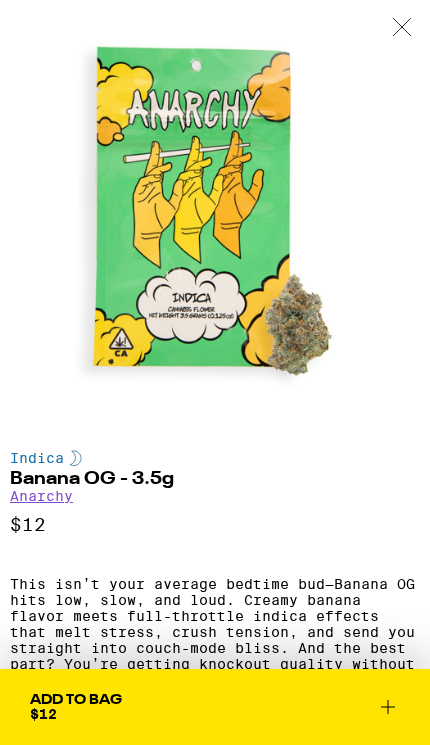 click at bounding box center [402, 28] 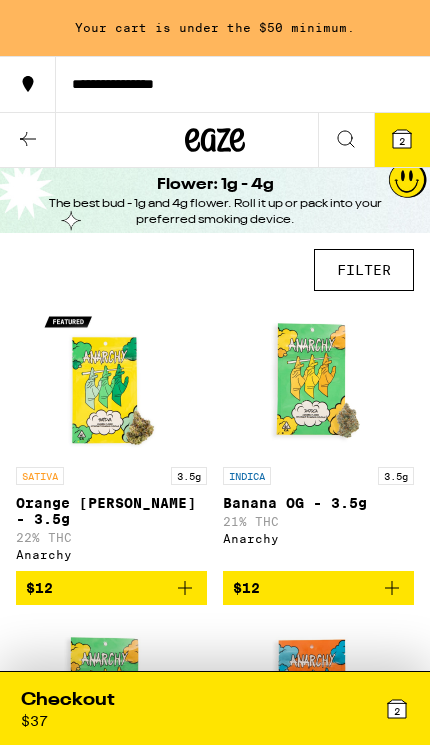 click on "FILTER" at bounding box center (364, 270) 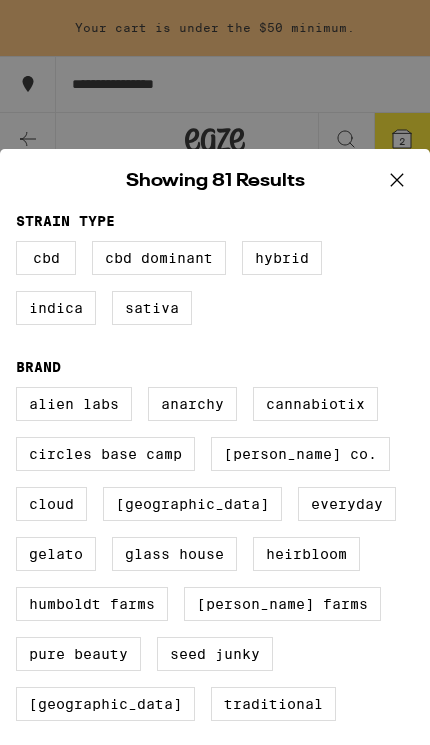 click on "Sativa" at bounding box center (152, 308) 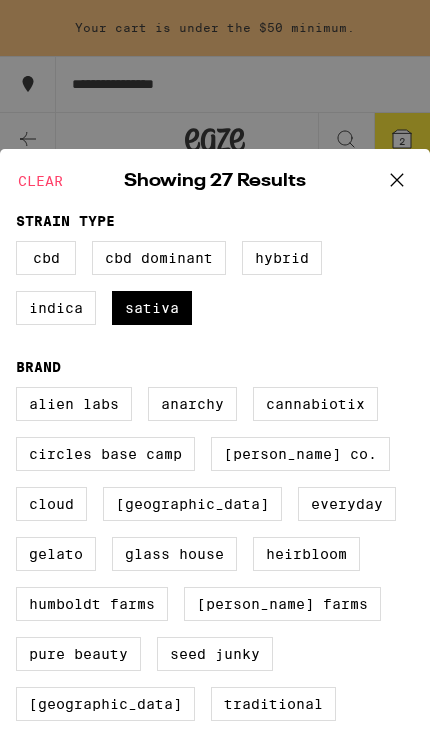 click 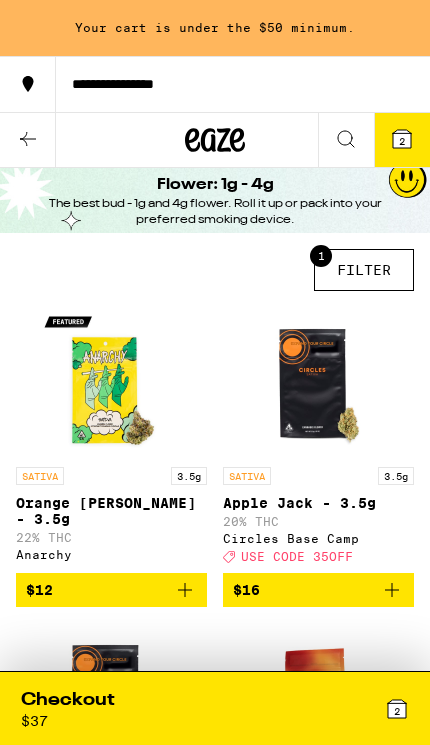 click on "1 FILTER" at bounding box center (364, 270) 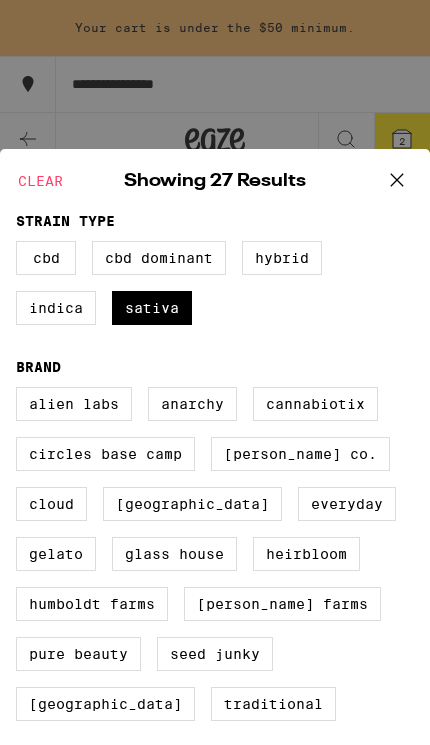 click 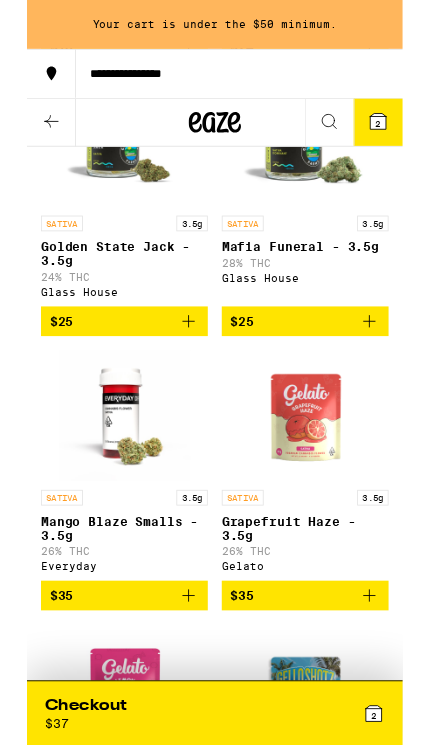 scroll, scrollTop: 1479, scrollLeft: 0, axis: vertical 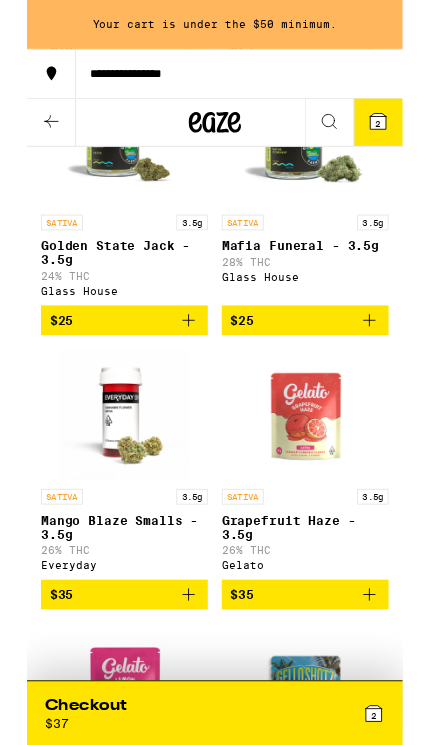 click on "Mafia Funeral - 3.5g" at bounding box center (318, 282) 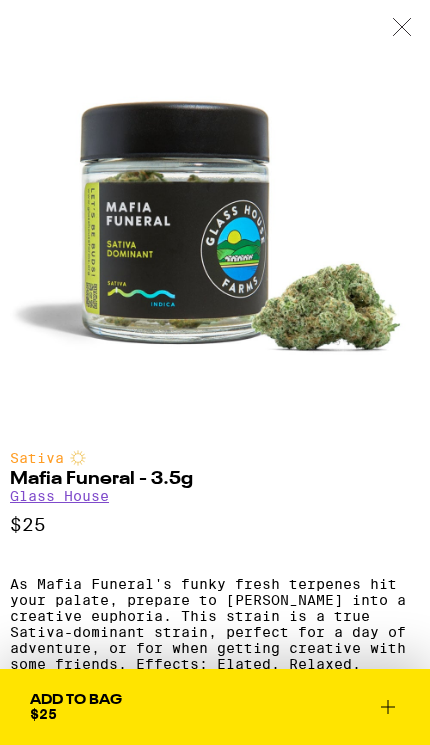 scroll, scrollTop: 0, scrollLeft: 0, axis: both 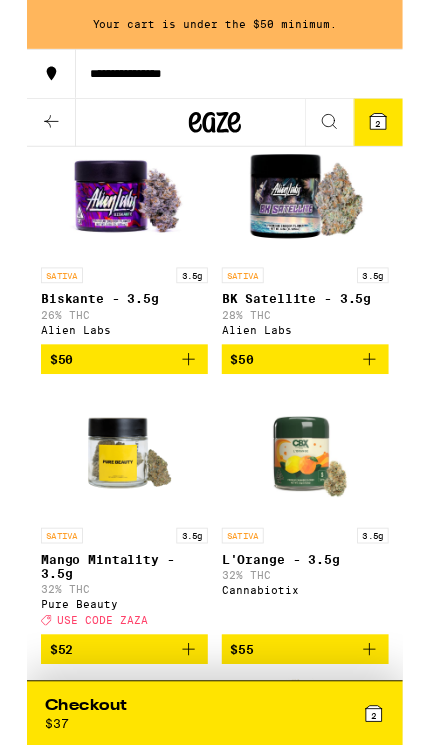 click on "28% THC" at bounding box center (318, 360) 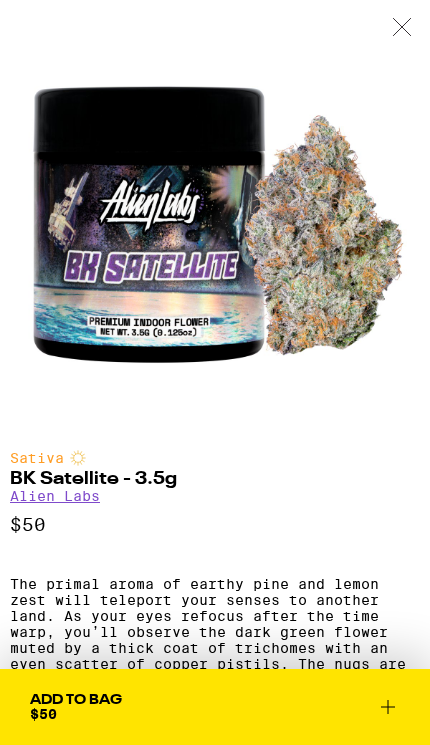 scroll, scrollTop: 0, scrollLeft: 0, axis: both 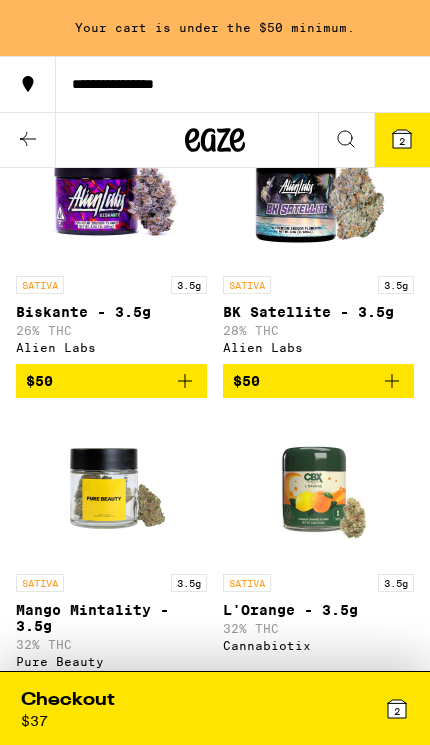 click at bounding box center [112, 191] 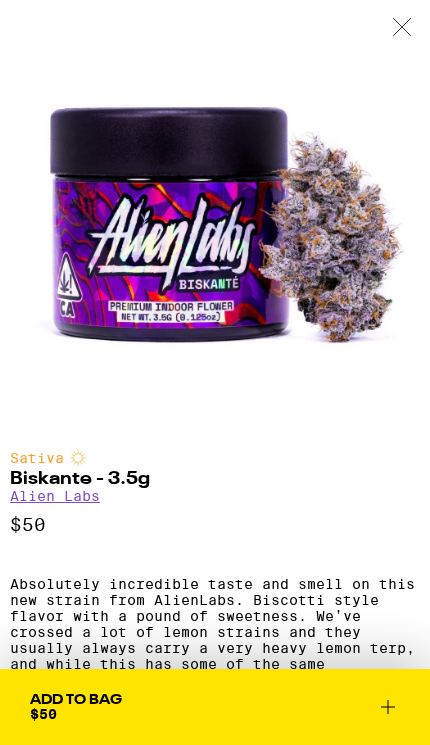 scroll, scrollTop: 0, scrollLeft: 0, axis: both 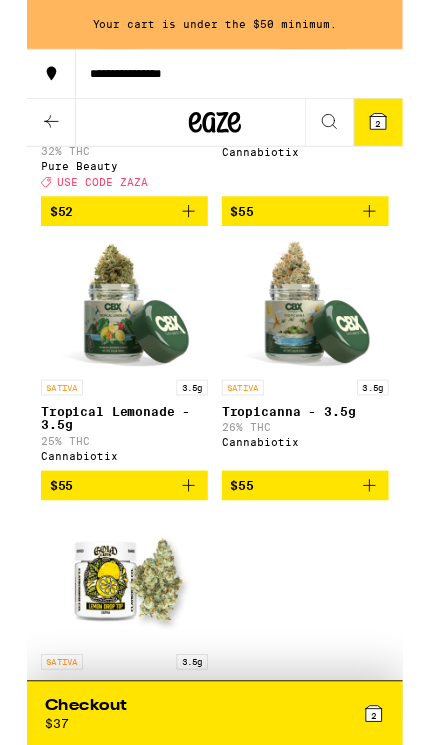 click at bounding box center (319, 350) 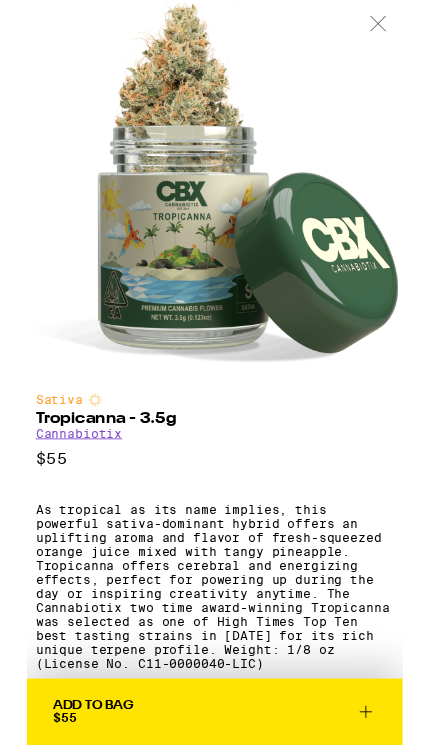 scroll, scrollTop: 3807, scrollLeft: 0, axis: vertical 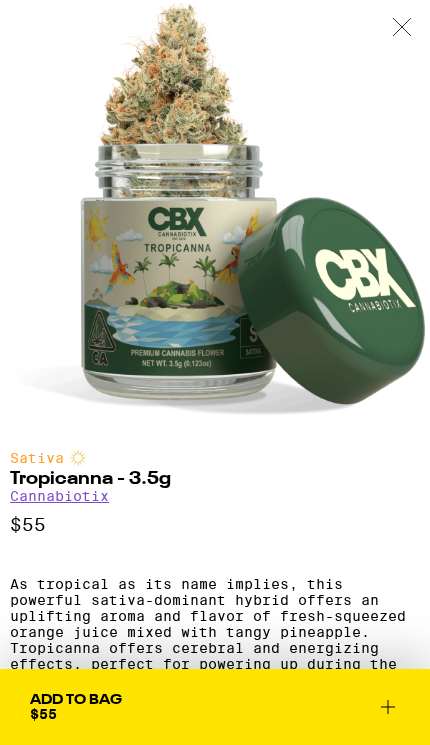 click 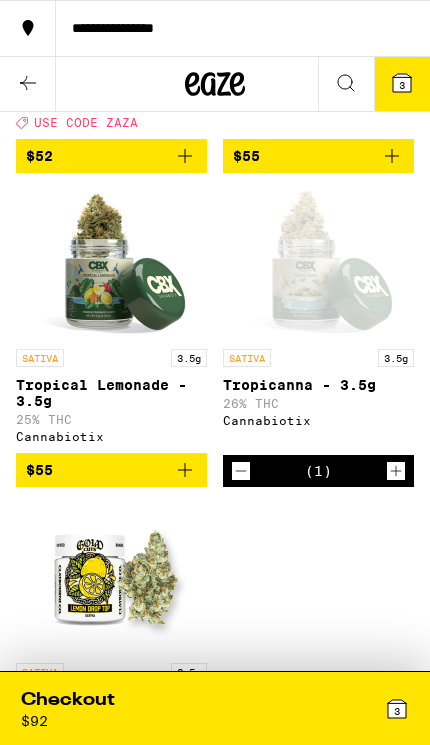 click on "3" at bounding box center (402, 85) 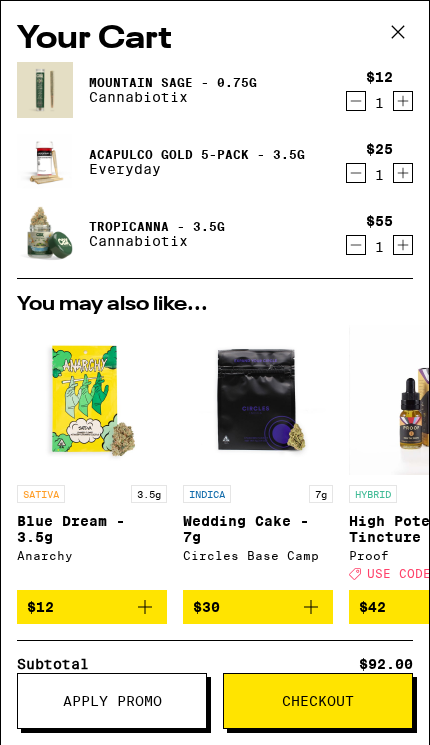 scroll, scrollTop: 0, scrollLeft: 0, axis: both 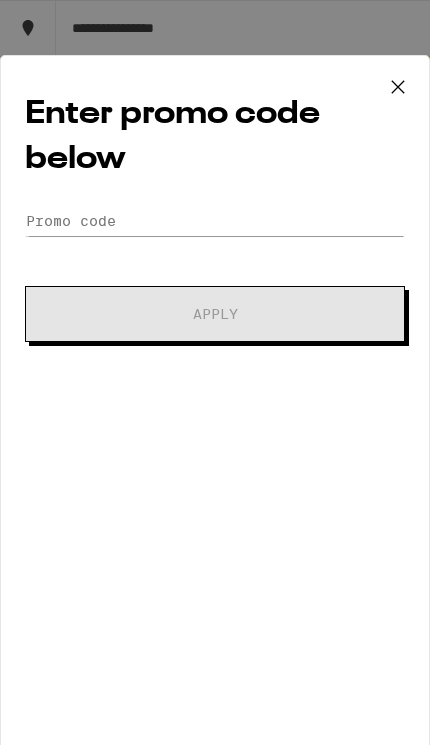 click 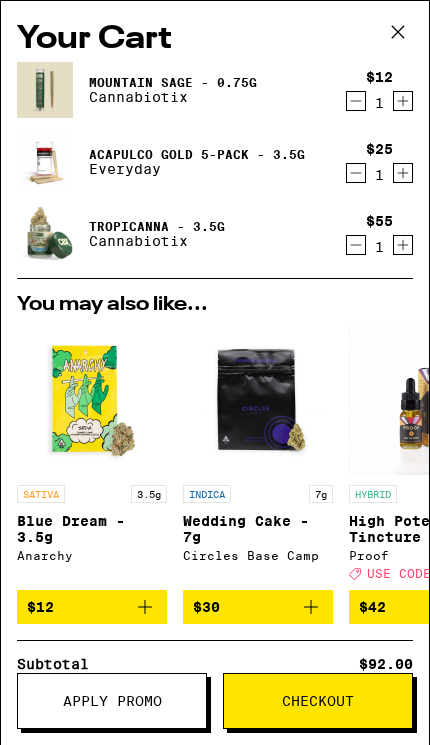 click on "Checkout" at bounding box center [318, 701] 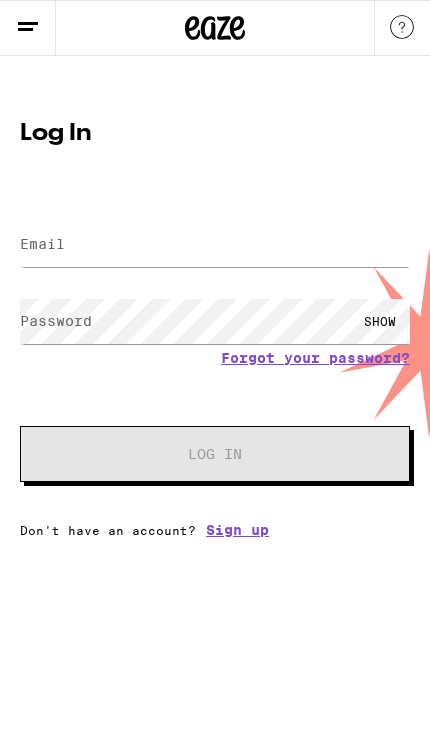 click on "Email" at bounding box center (215, 244) 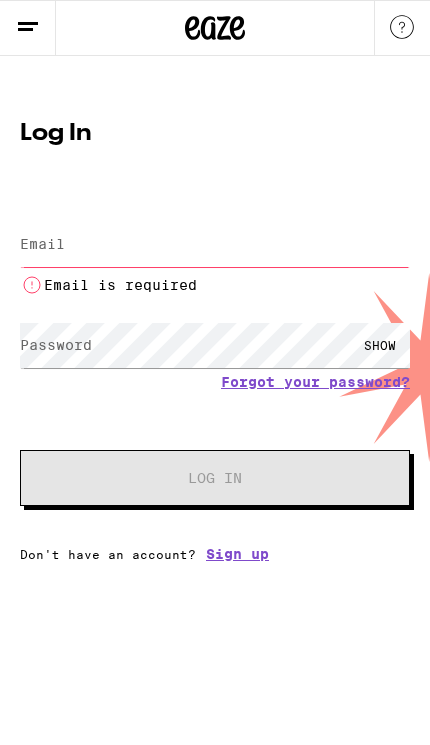 type on "cliffordcj1@gmail.com" 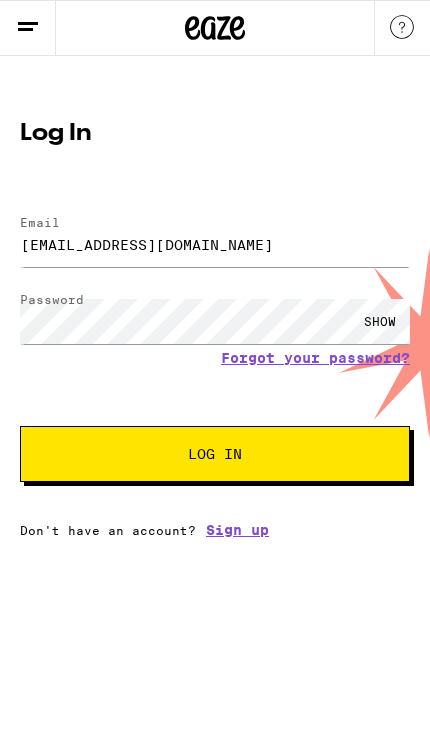click on "Log In" at bounding box center [215, 454] 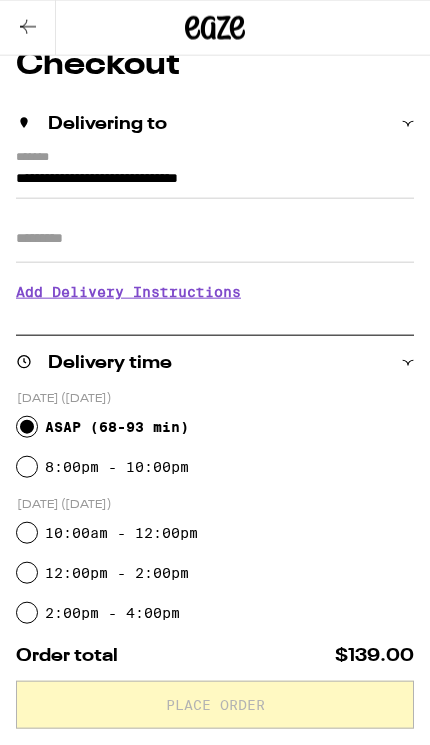 scroll, scrollTop: 98, scrollLeft: 0, axis: vertical 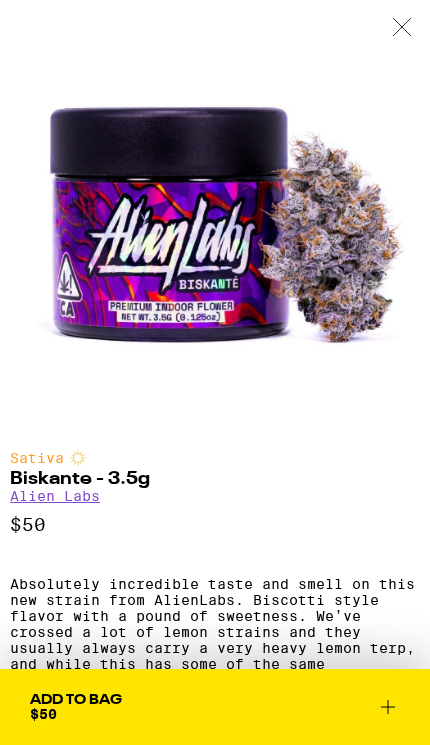 click at bounding box center [402, 28] 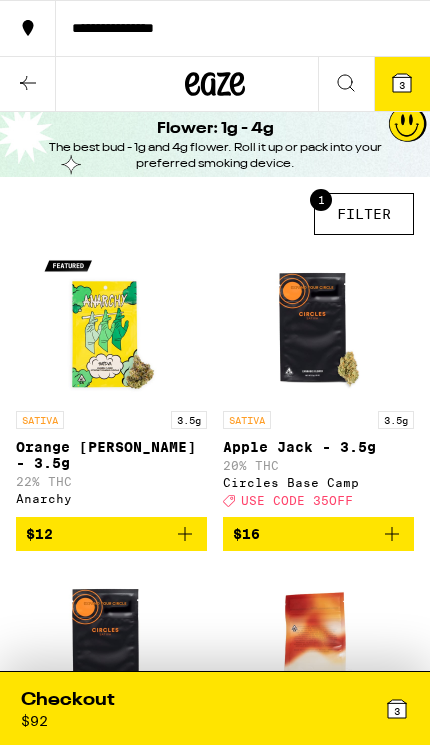 click on "3" at bounding box center [402, 85] 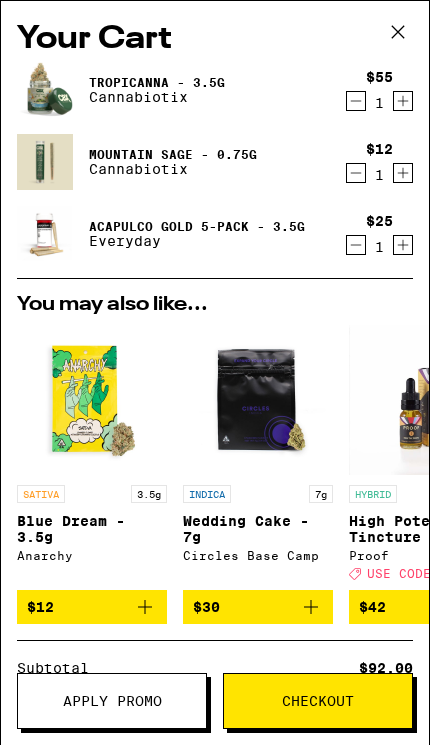 click 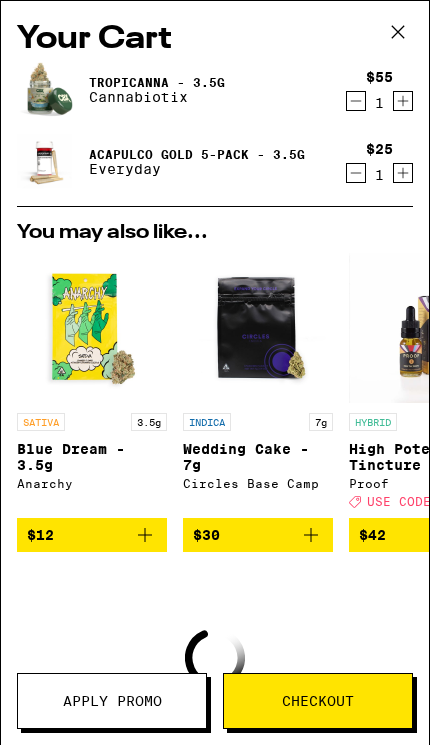 click 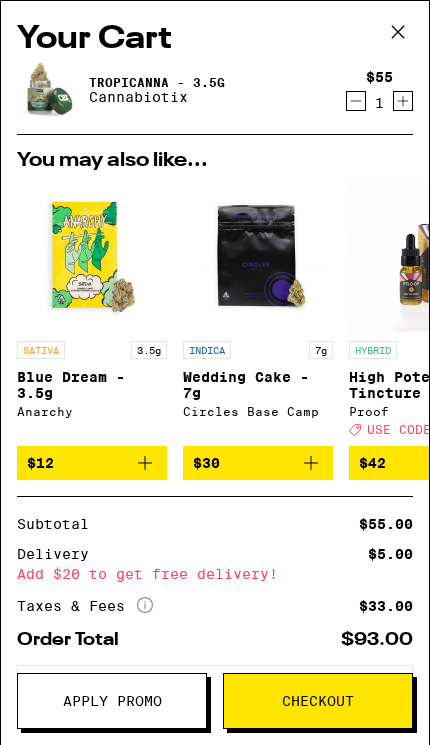 click on "Checkout" at bounding box center [318, 701] 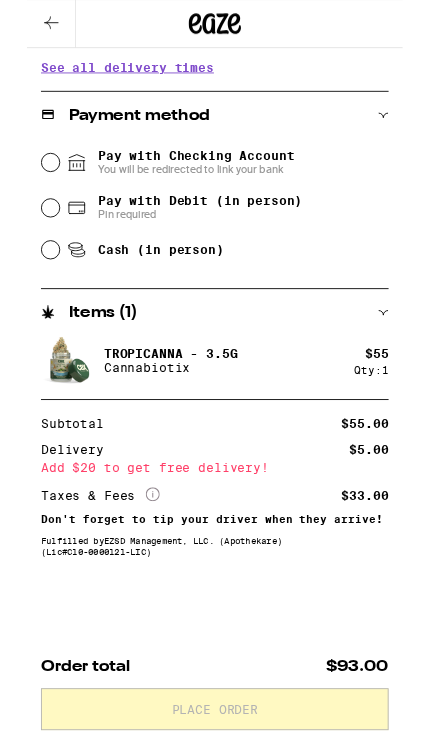 scroll, scrollTop: 712, scrollLeft: 0, axis: vertical 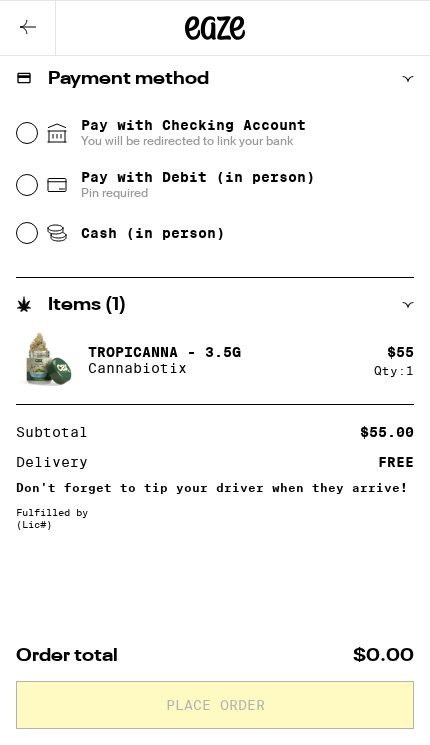 click on "Cash (in person)" at bounding box center [153, 233] 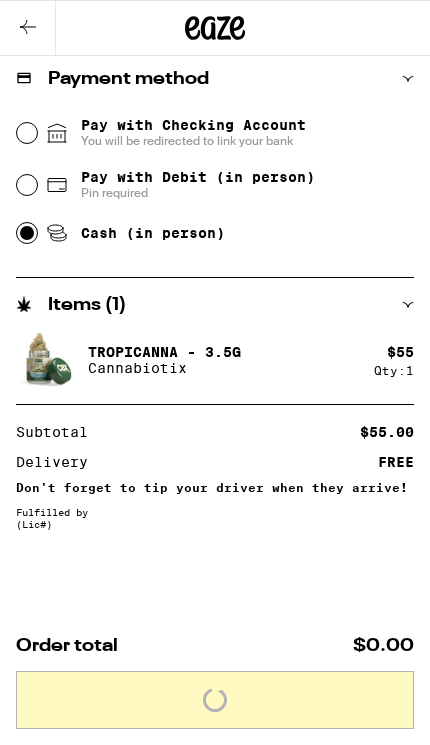 scroll, scrollTop: 0, scrollLeft: 0, axis: both 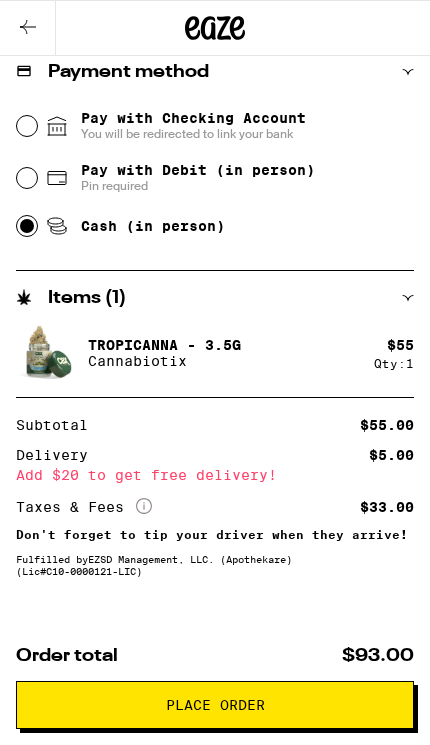 click on "More Info" 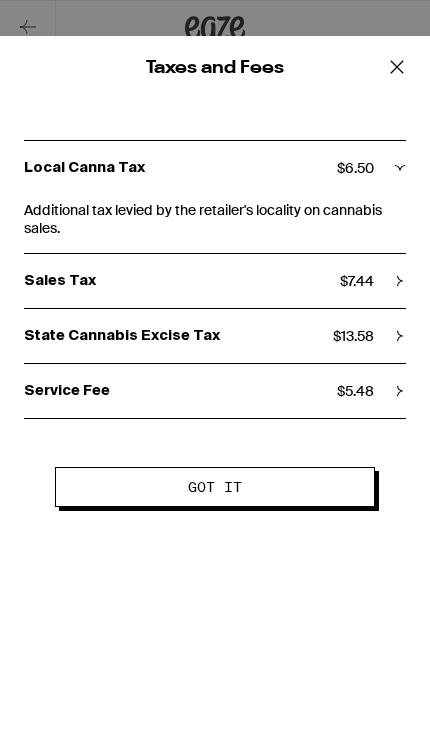click 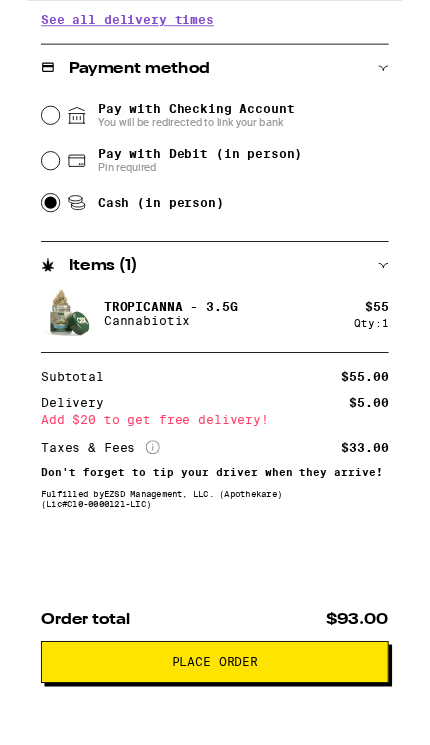 scroll, scrollTop: 712, scrollLeft: 0, axis: vertical 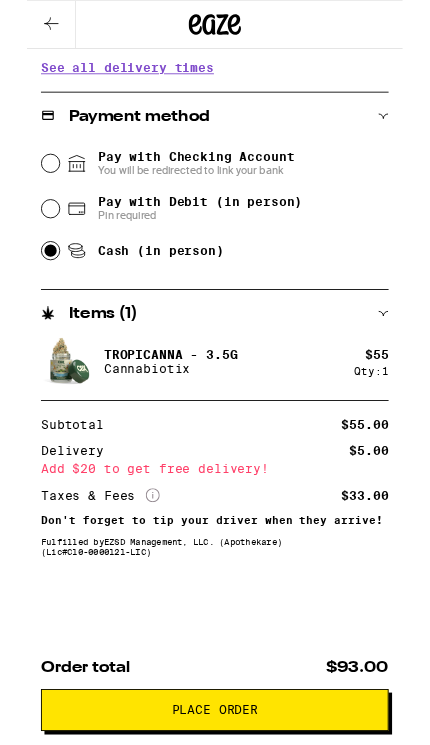 click 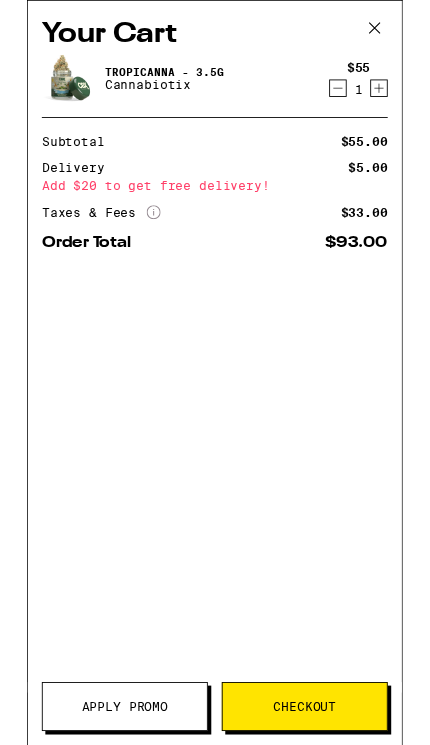 scroll, scrollTop: 0, scrollLeft: 0, axis: both 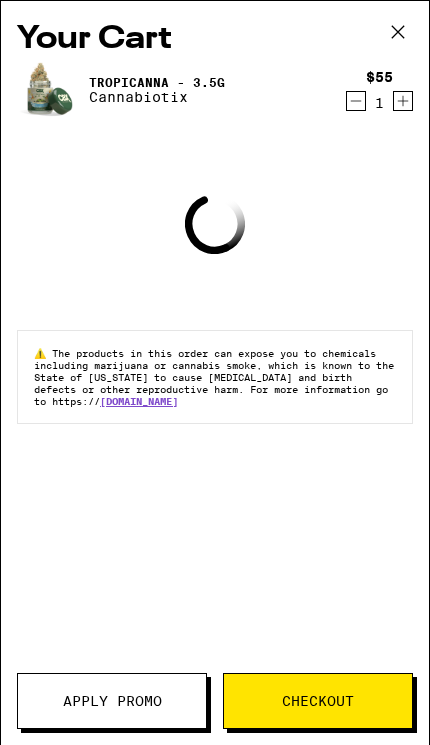 click 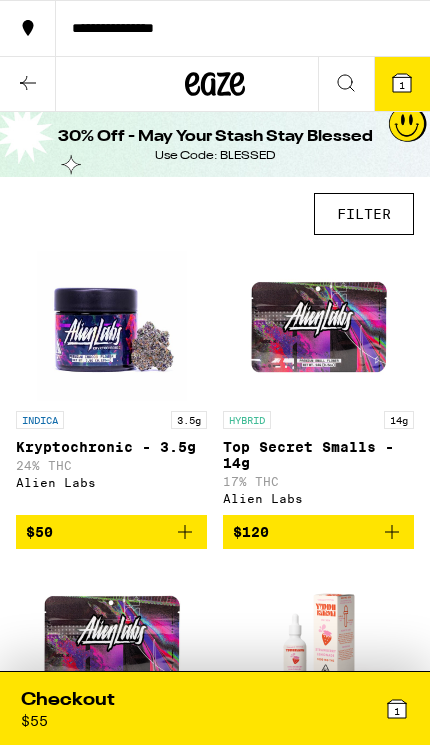 scroll, scrollTop: 0, scrollLeft: 0, axis: both 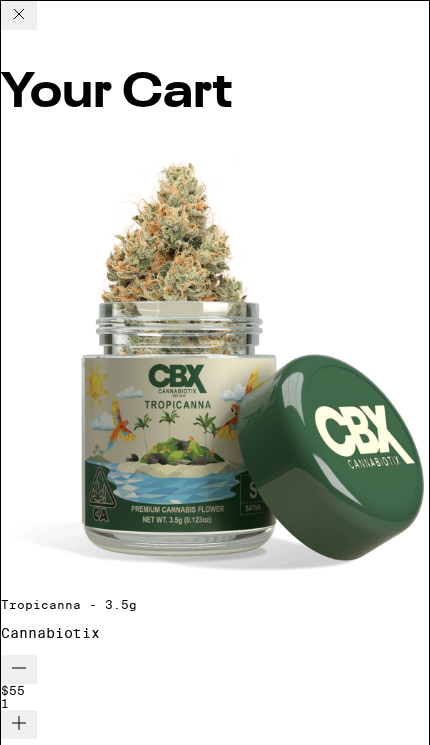 click on "Apply Promo" at bounding box center [56, 1284] 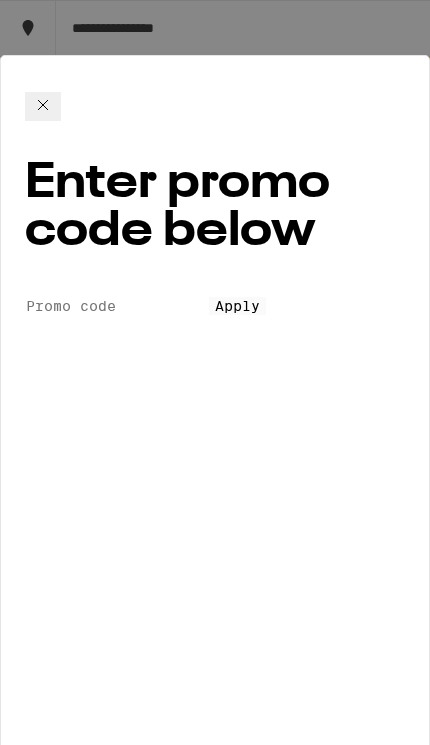 click on "Promo Code" at bounding box center (117, 306) 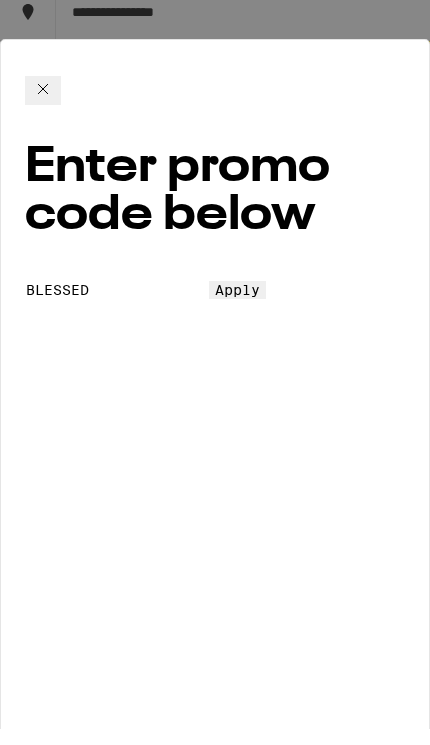 type on "BLESSED" 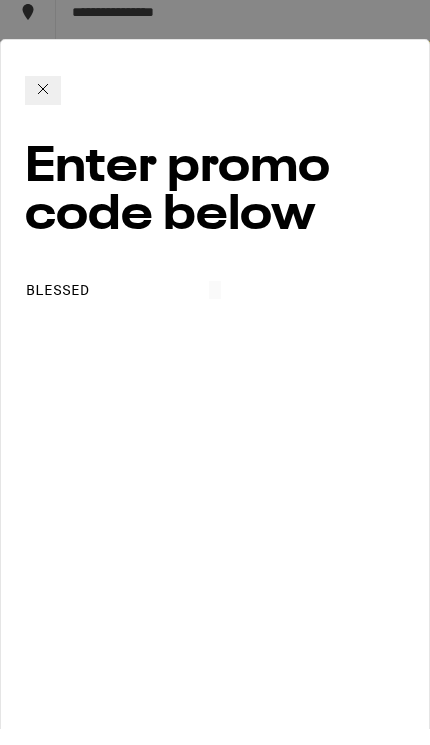 scroll, scrollTop: 16, scrollLeft: 0, axis: vertical 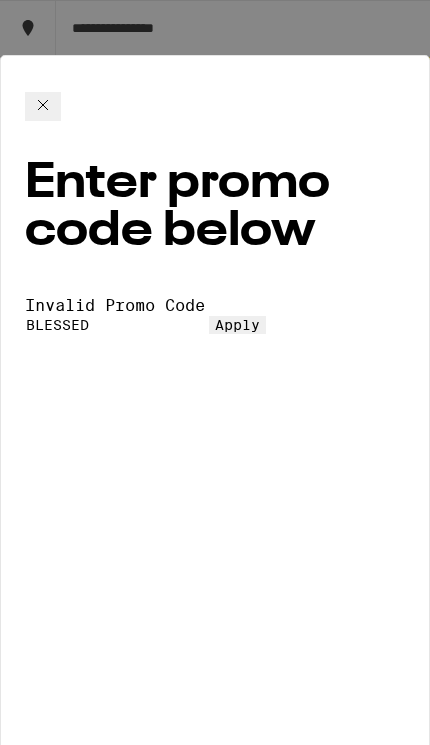 click 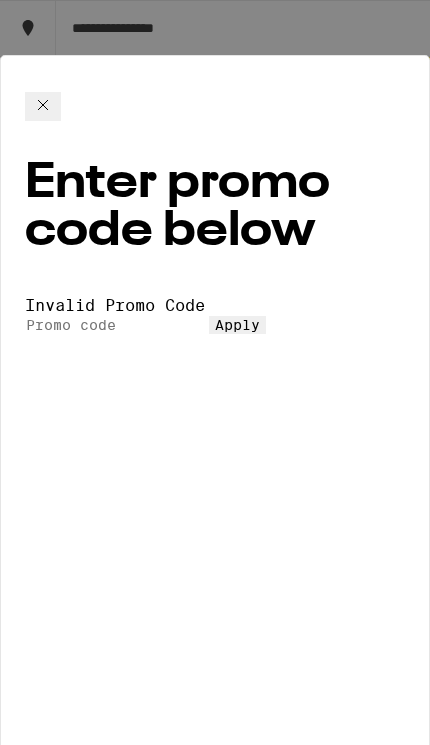 scroll, scrollTop: 0, scrollLeft: 0, axis: both 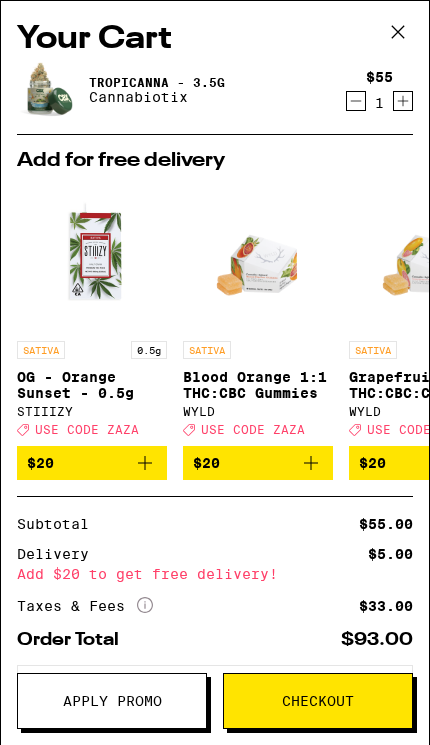 click at bounding box center (398, 33) 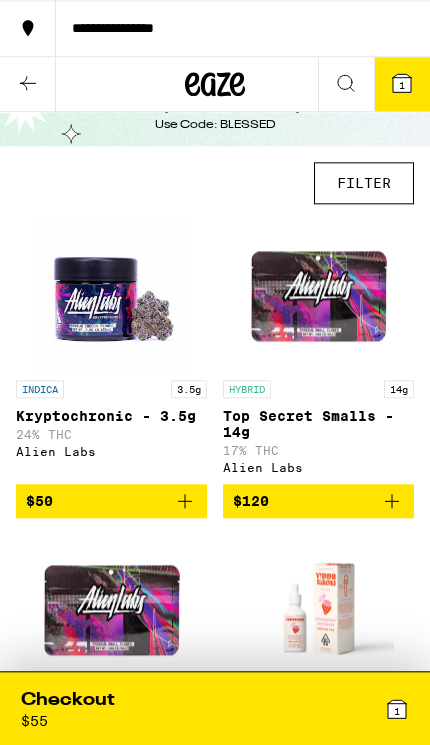scroll, scrollTop: 0, scrollLeft: 0, axis: both 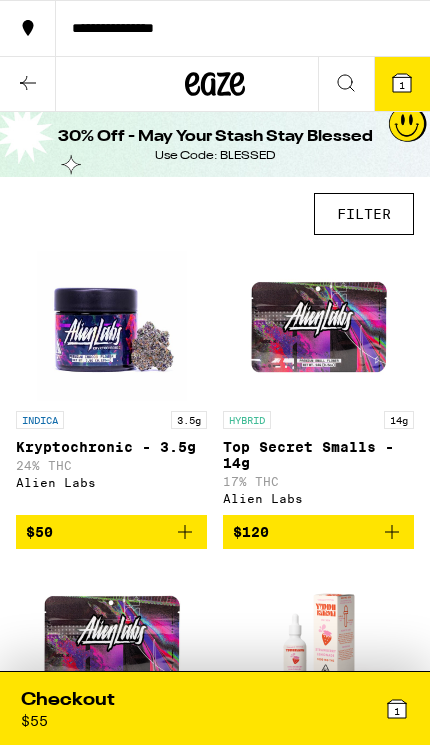 click on "FILTER" at bounding box center (364, 214) 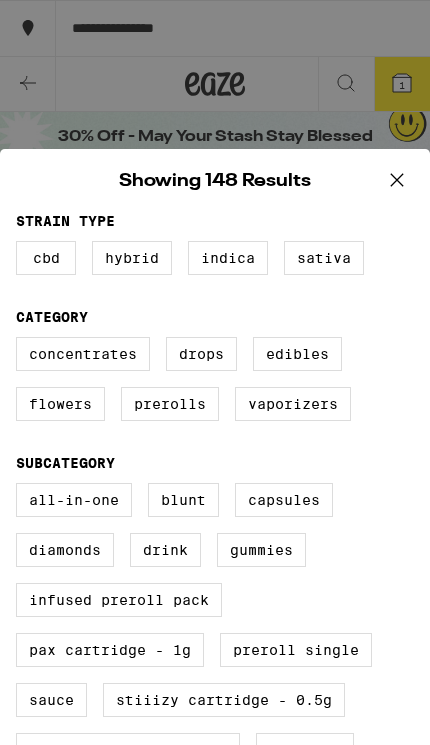 click on "Sativa" at bounding box center (324, 258) 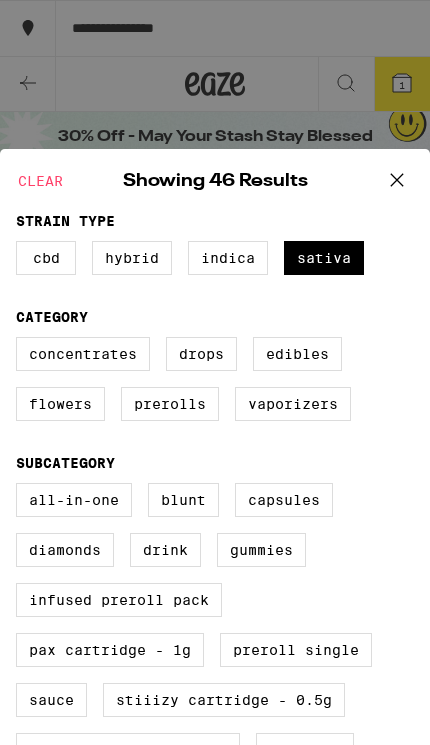 click on "Prerolls" at bounding box center (170, 404) 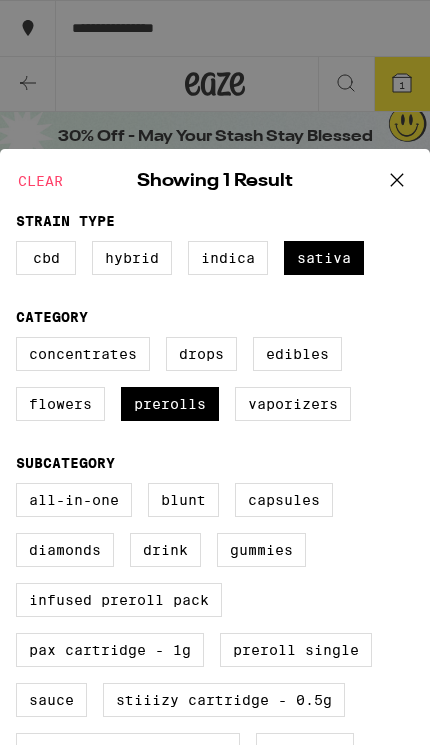 click on "Flowers" at bounding box center (60, 404) 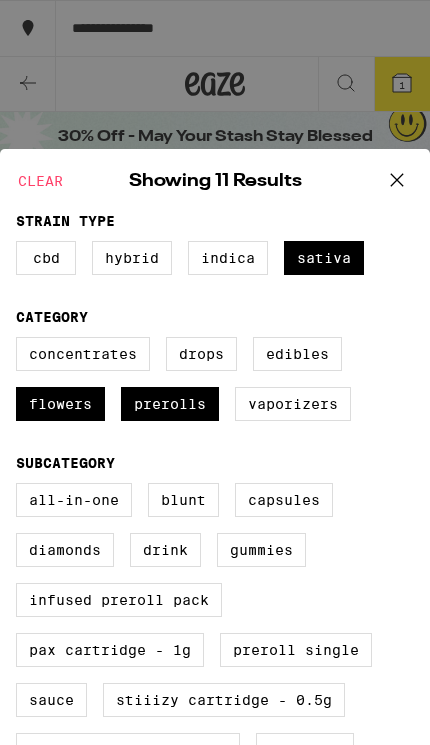 click 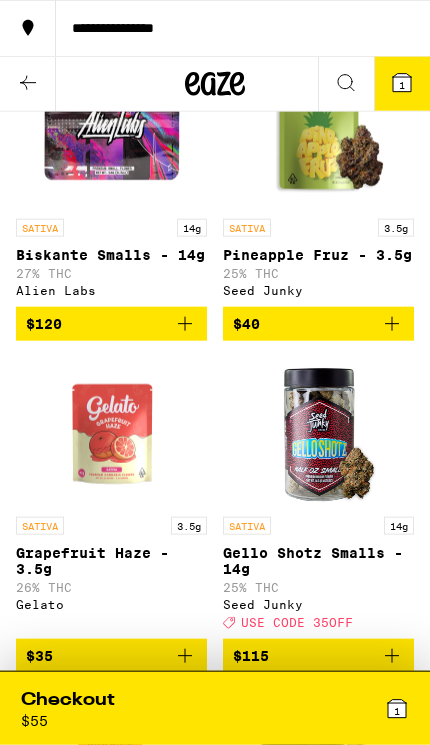 scroll, scrollTop: 0, scrollLeft: 0, axis: both 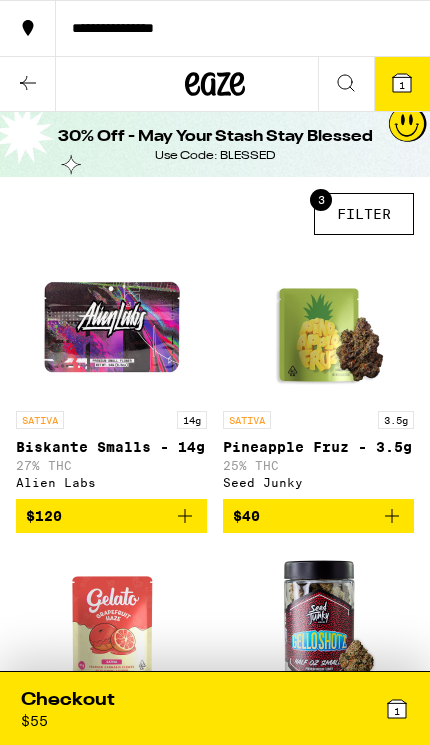click 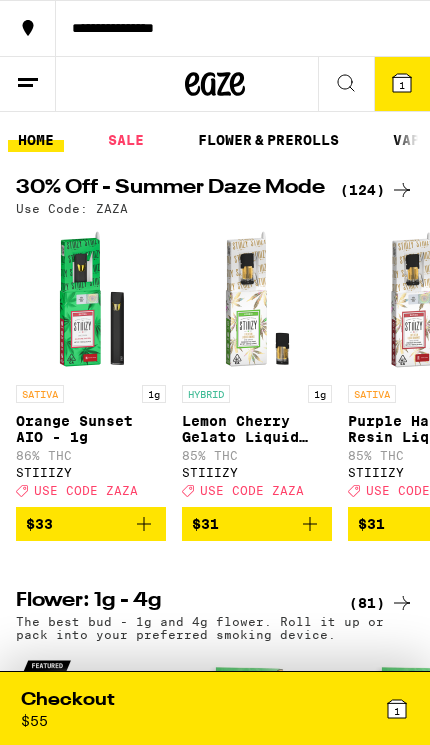 scroll, scrollTop: 0, scrollLeft: 0, axis: both 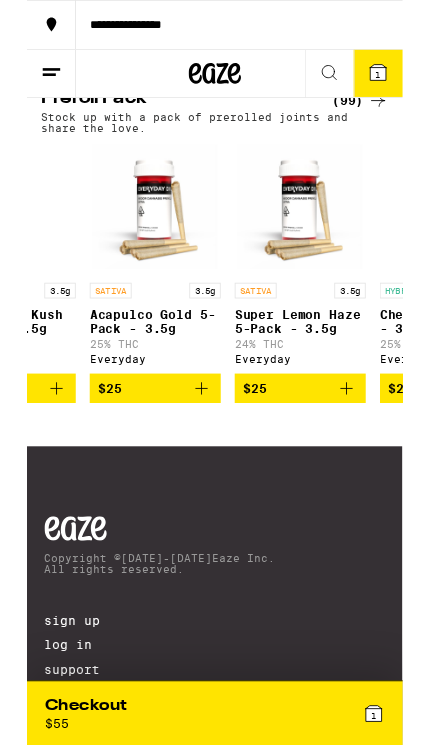 click 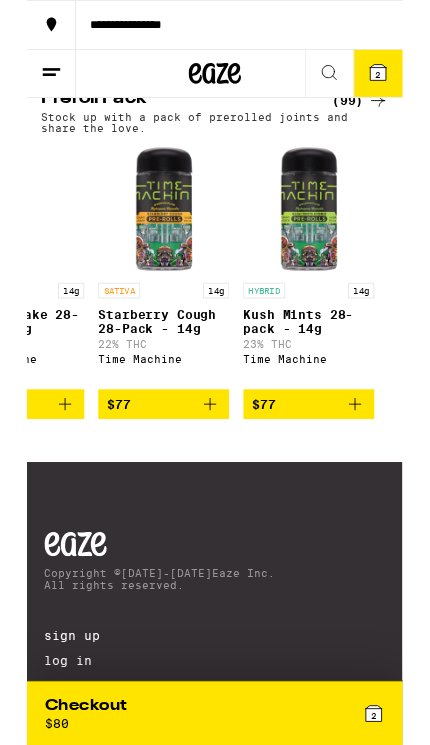 scroll, scrollTop: 0, scrollLeft: 16036, axis: horizontal 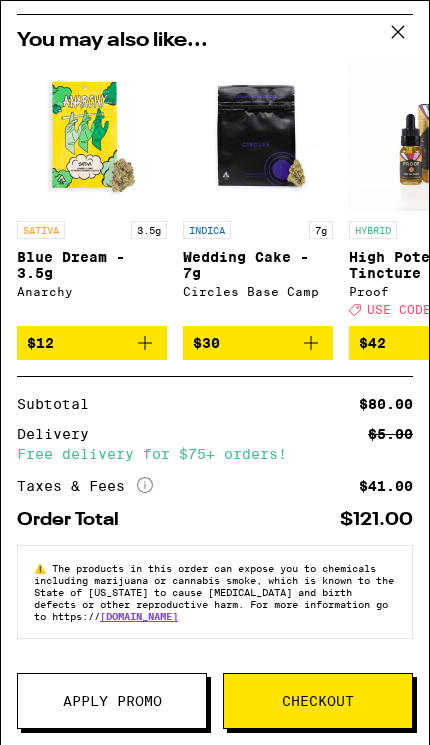click on "Apply Promo" at bounding box center (112, 701) 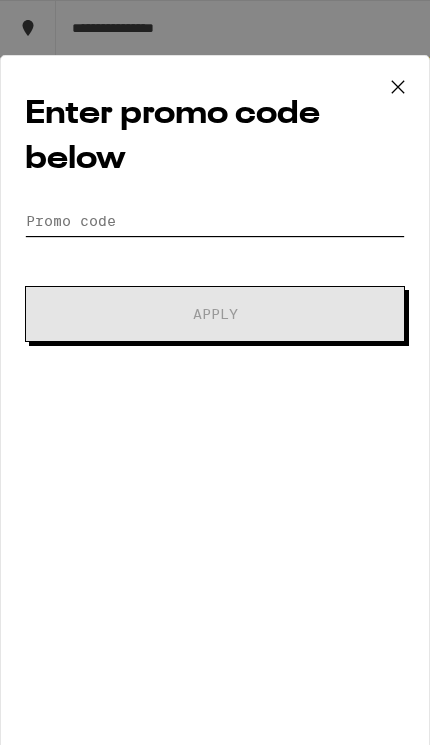 click on "Promo Code" at bounding box center (215, 221) 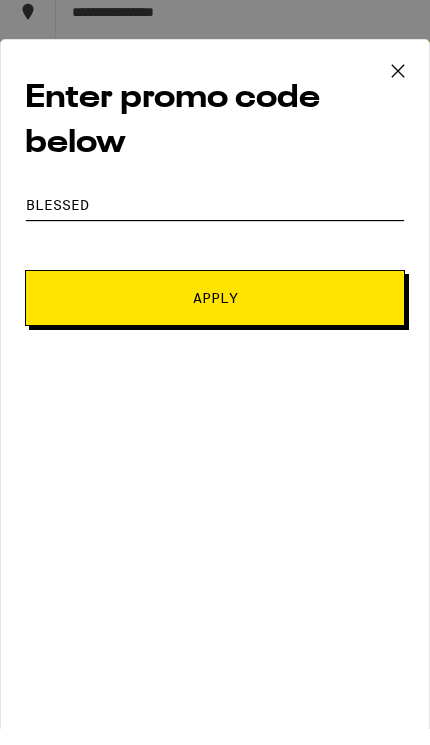 type on "Blessed" 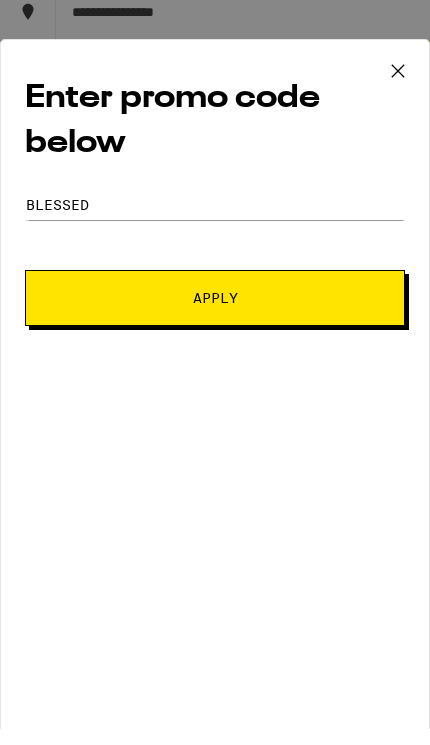 click on "Apply" at bounding box center (215, 314) 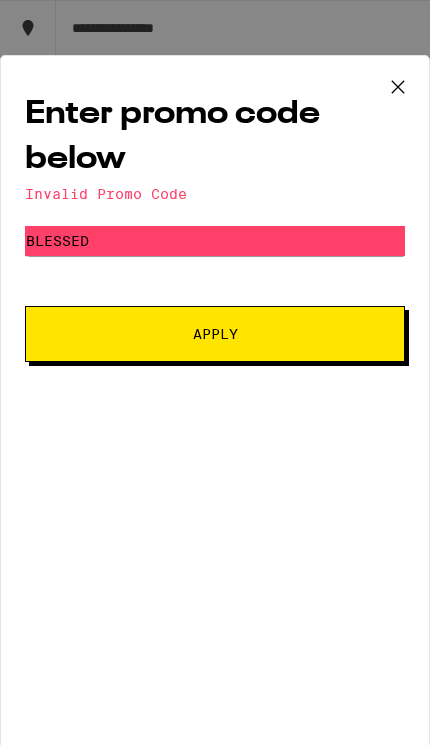 click 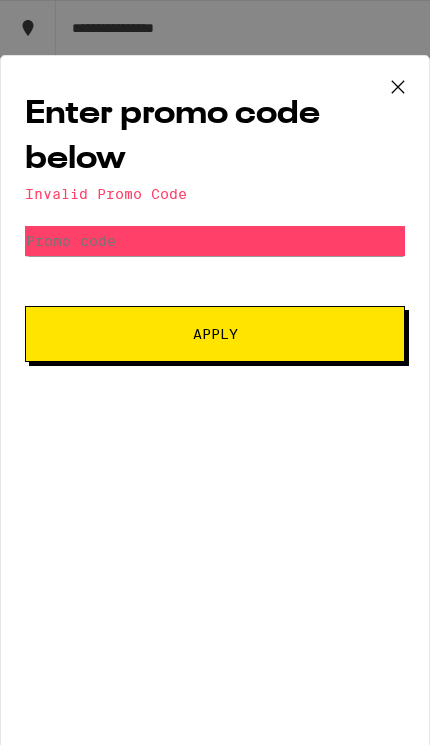 scroll, scrollTop: 1411, scrollLeft: 0, axis: vertical 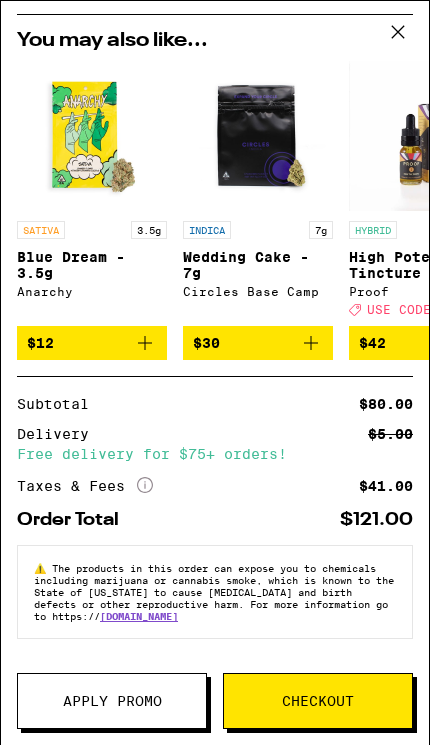 click on "Checkout" at bounding box center [318, 701] 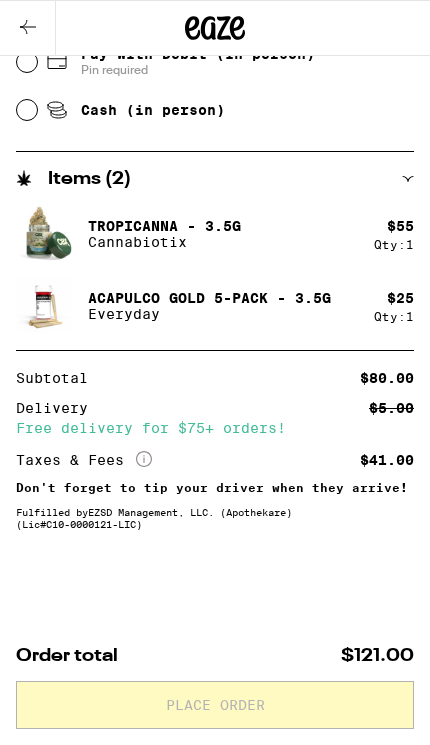 scroll, scrollTop: 0, scrollLeft: 0, axis: both 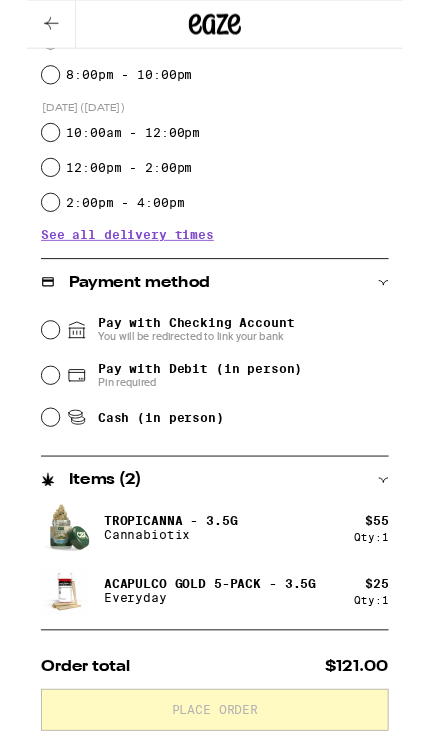 click on "Cash (in person)" at bounding box center [153, 478] 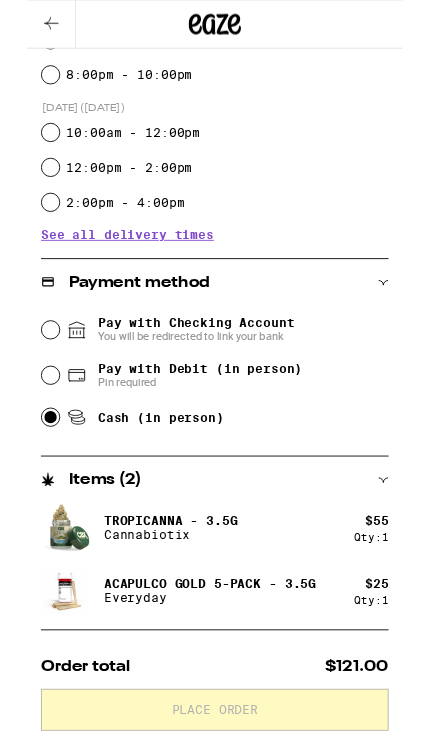 radio on "true" 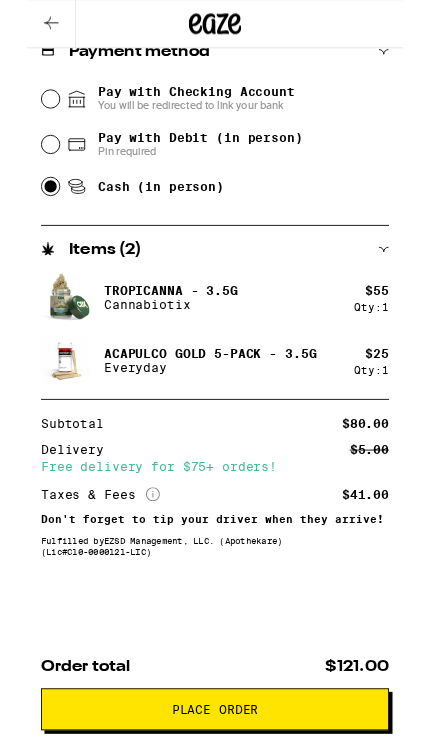scroll, scrollTop: 784, scrollLeft: 0, axis: vertical 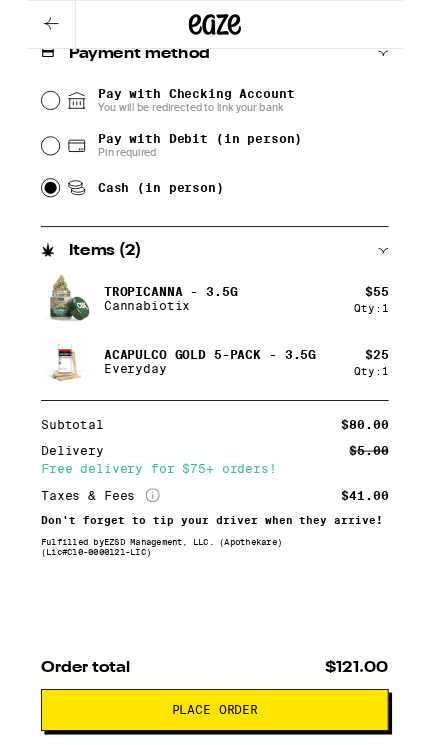 click on "Place Order" at bounding box center (215, 813) 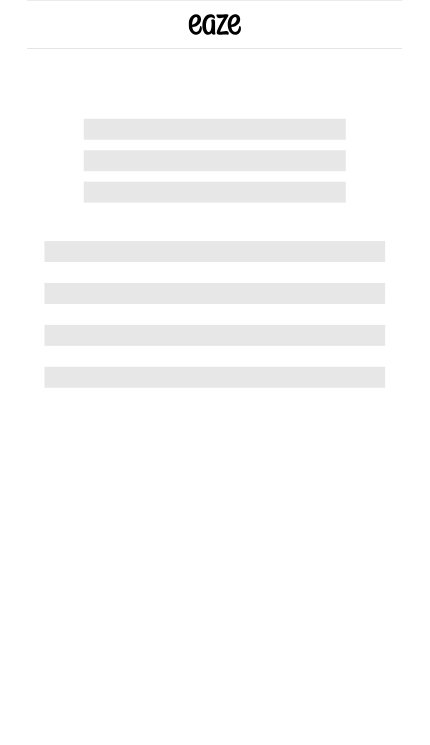 scroll, scrollTop: 0, scrollLeft: 0, axis: both 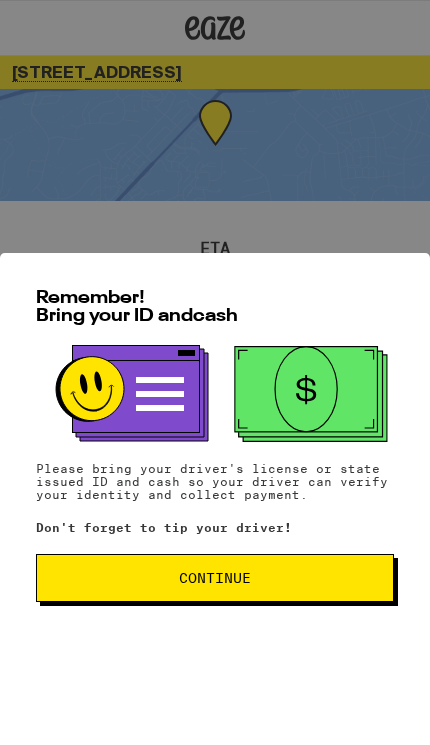 click on "Continue" at bounding box center (215, 578) 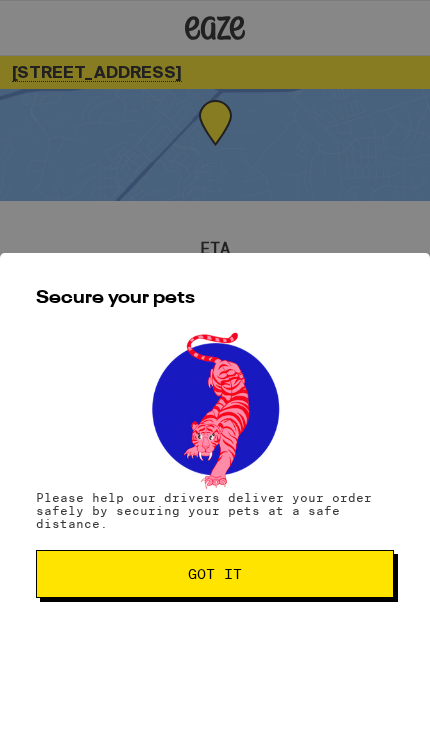 click on "Got it" at bounding box center (215, 574) 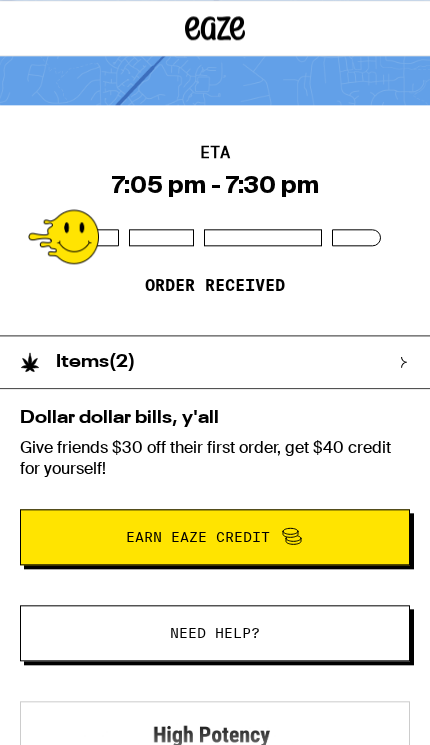 scroll, scrollTop: 241, scrollLeft: 0, axis: vertical 